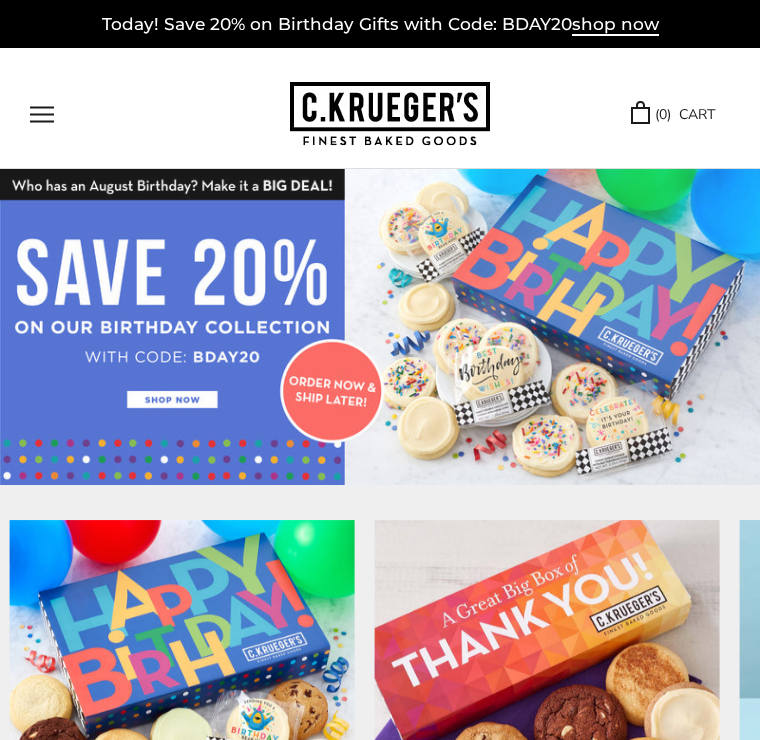 scroll, scrollTop: 0, scrollLeft: 0, axis: both 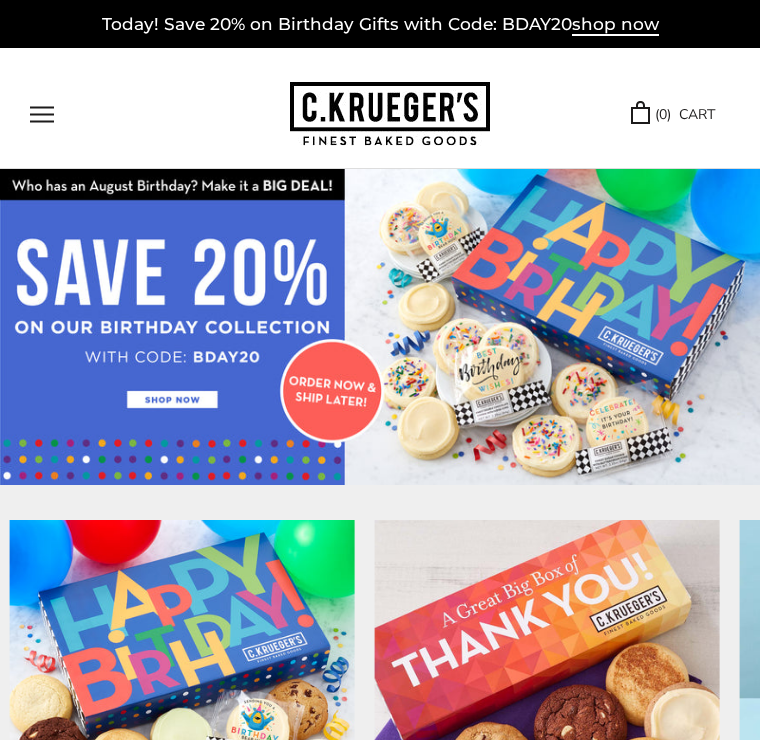 click at bounding box center (42, 114) 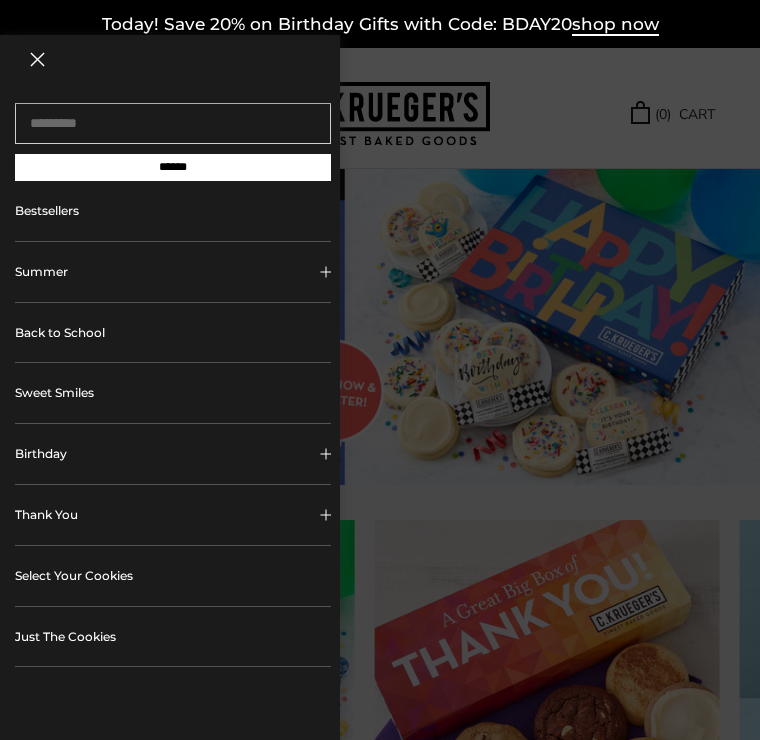 click on "Birthday" at bounding box center (173, 454) 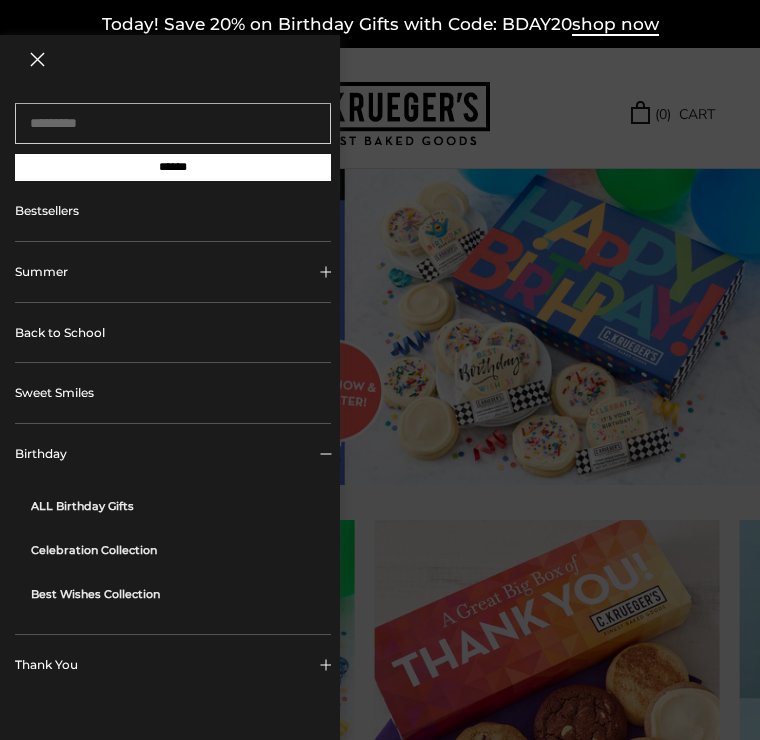 click on "ALL Birthday Gifts" at bounding box center (181, 506) 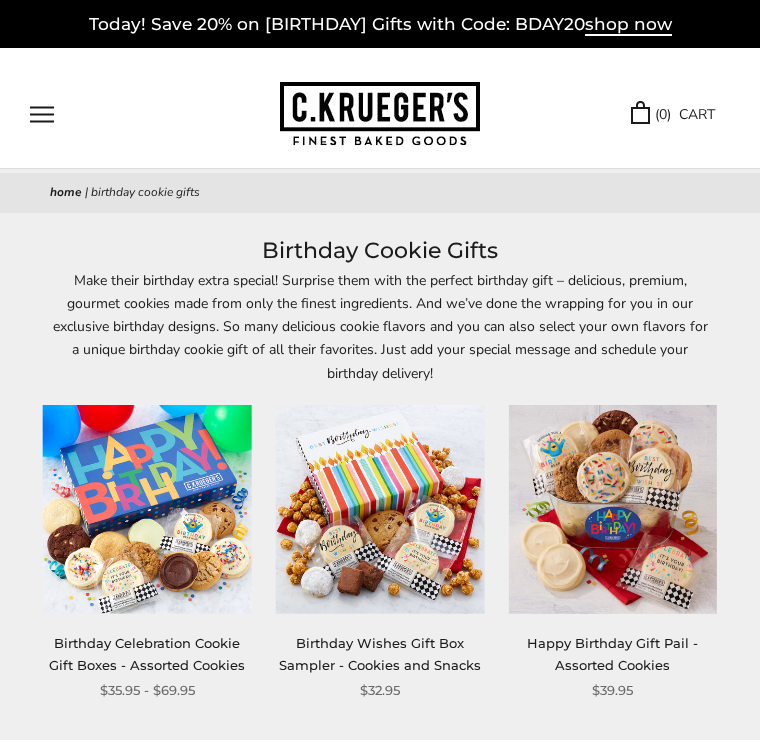 scroll, scrollTop: 0, scrollLeft: 0, axis: both 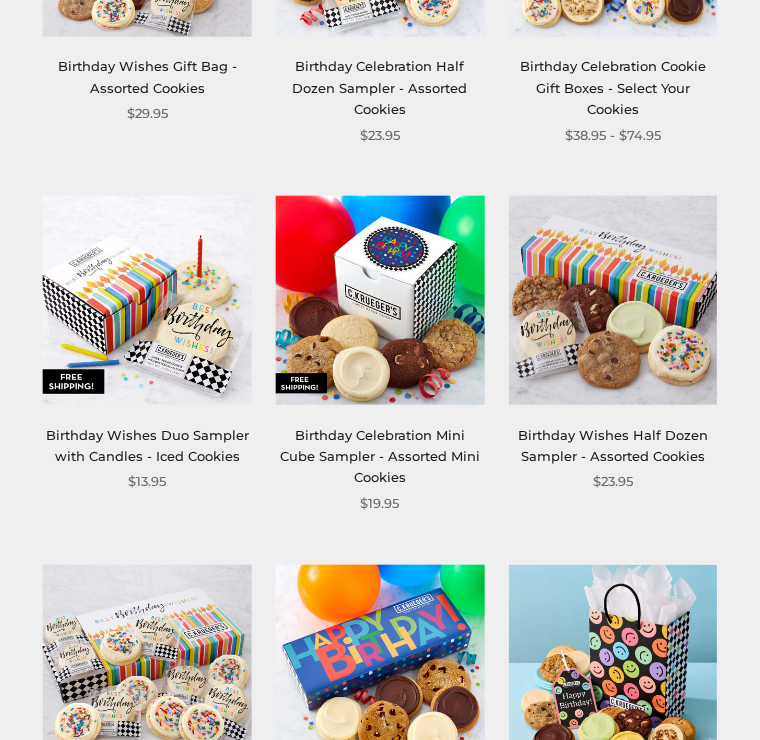 click on "Birthday Celebration Mini Cube Sampler - Assorted Mini Cookies" at bounding box center (380, 457) 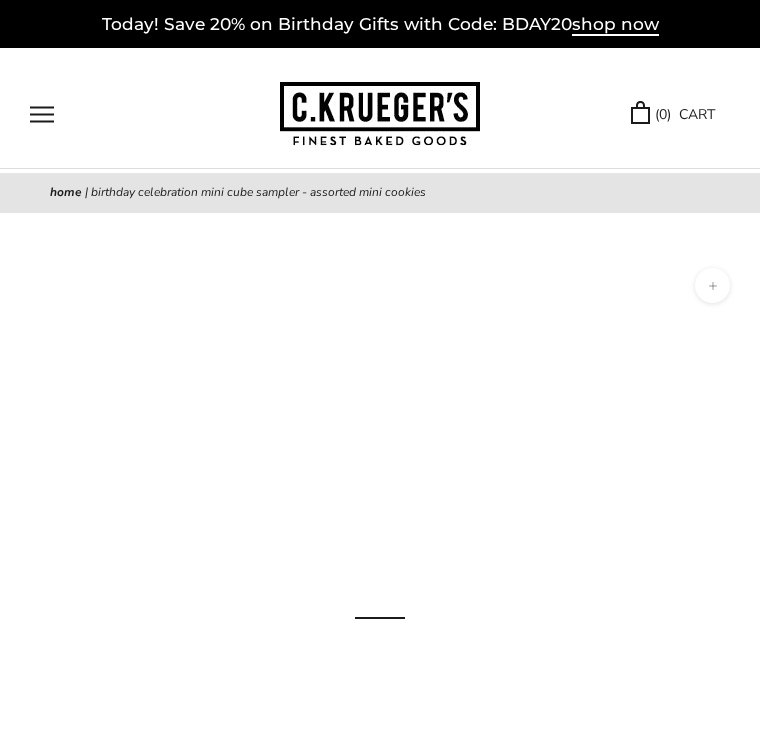 scroll, scrollTop: 0, scrollLeft: 0, axis: both 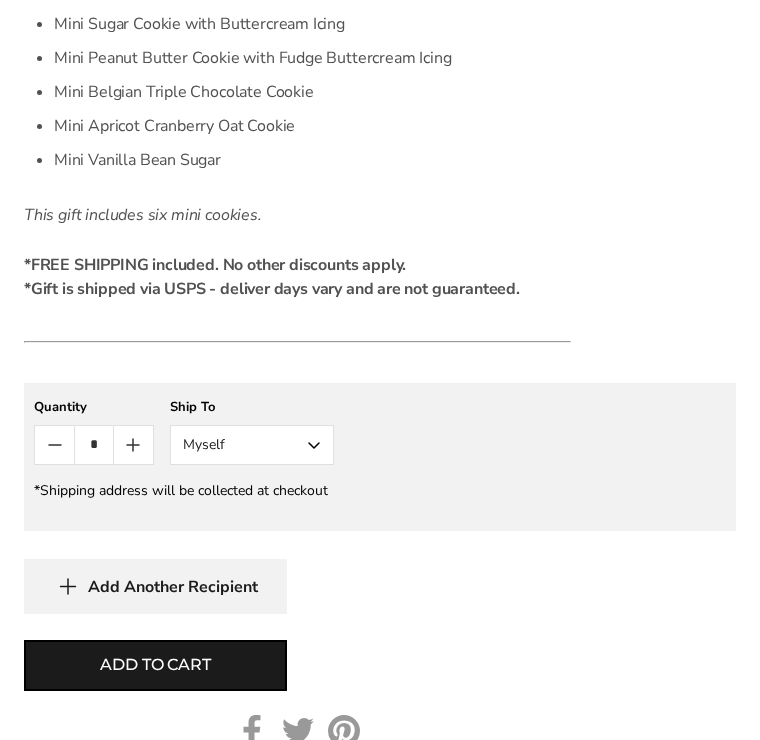click on "Myself" at bounding box center (252, 446) 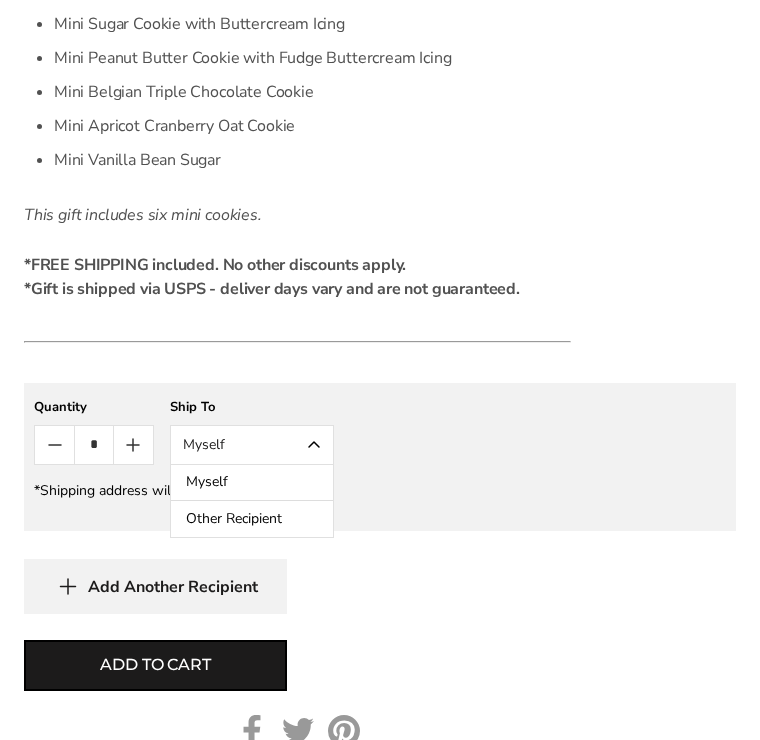 click on "Other Recipient" at bounding box center [252, 519] 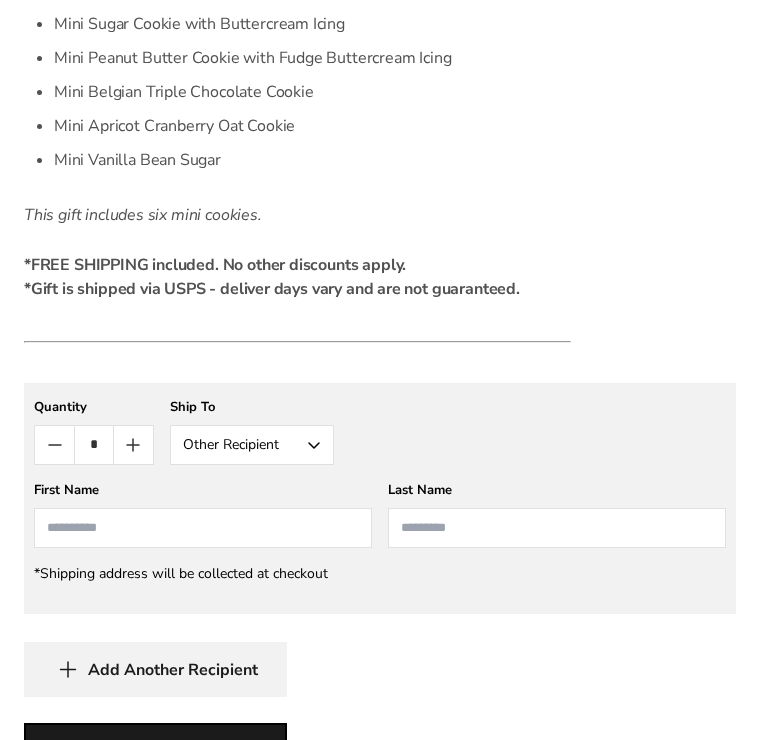 click at bounding box center (203, 528) 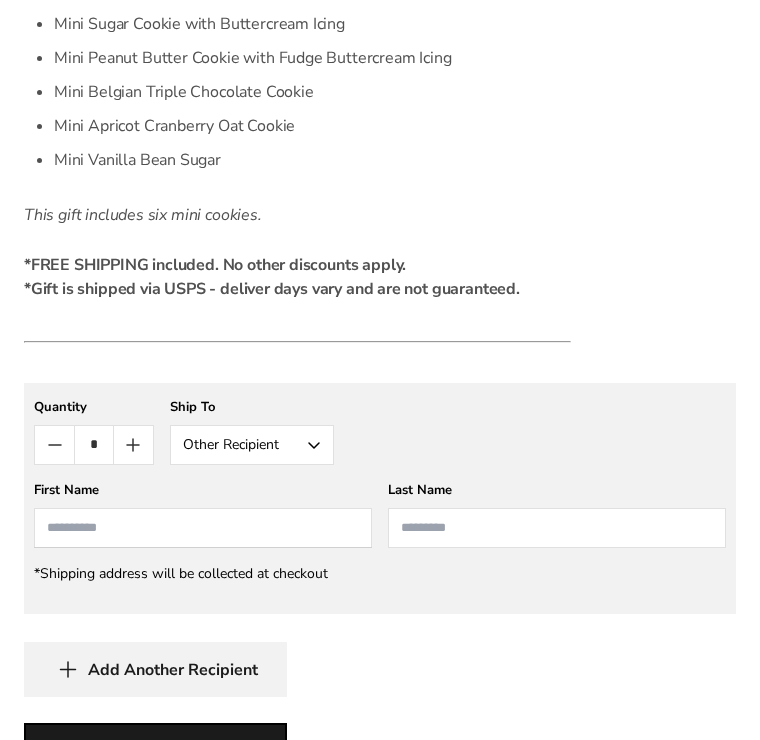scroll, scrollTop: 1398, scrollLeft: 0, axis: vertical 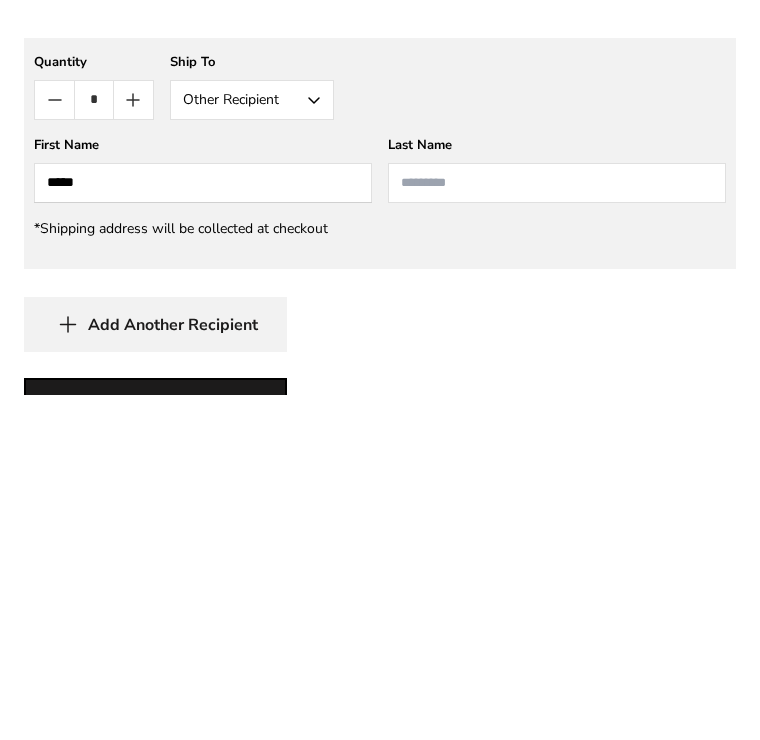 type on "*****" 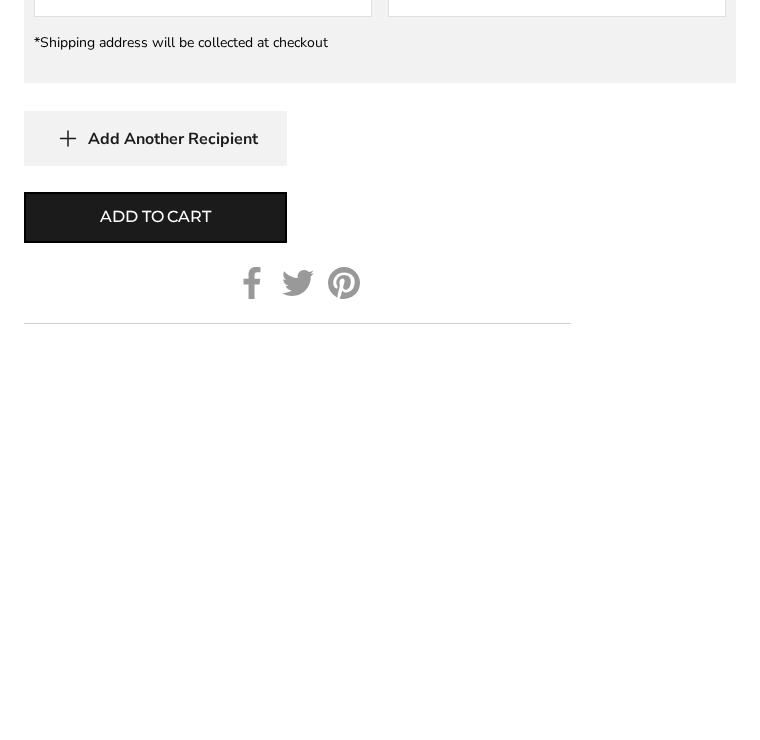scroll, scrollTop: 1531, scrollLeft: 0, axis: vertical 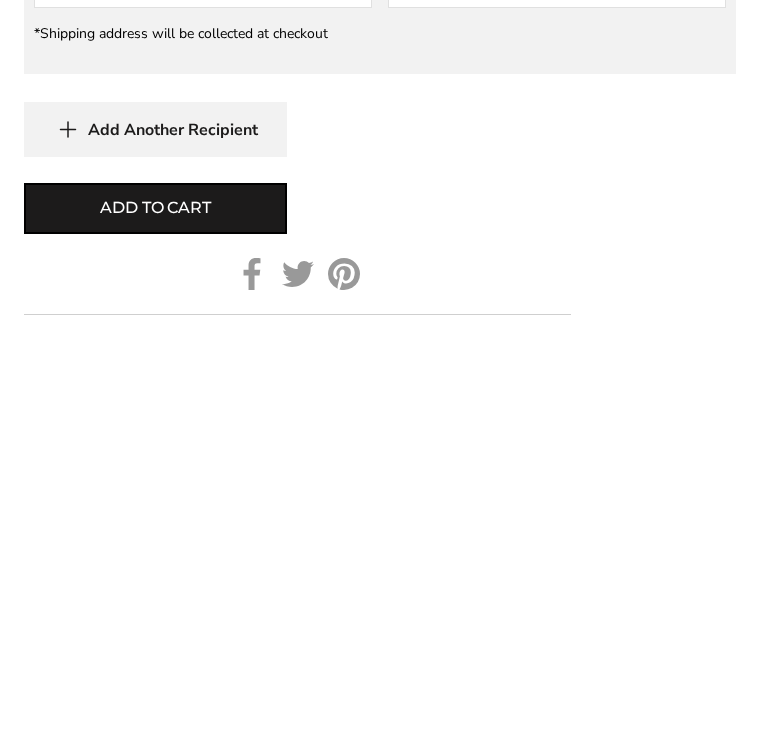 type on "*******" 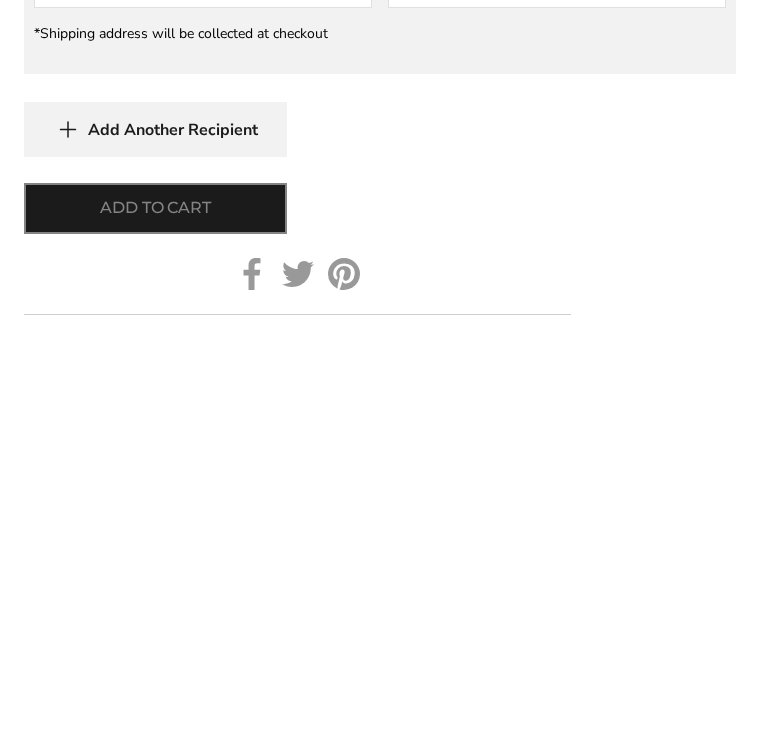 scroll, scrollTop: 1940, scrollLeft: 0, axis: vertical 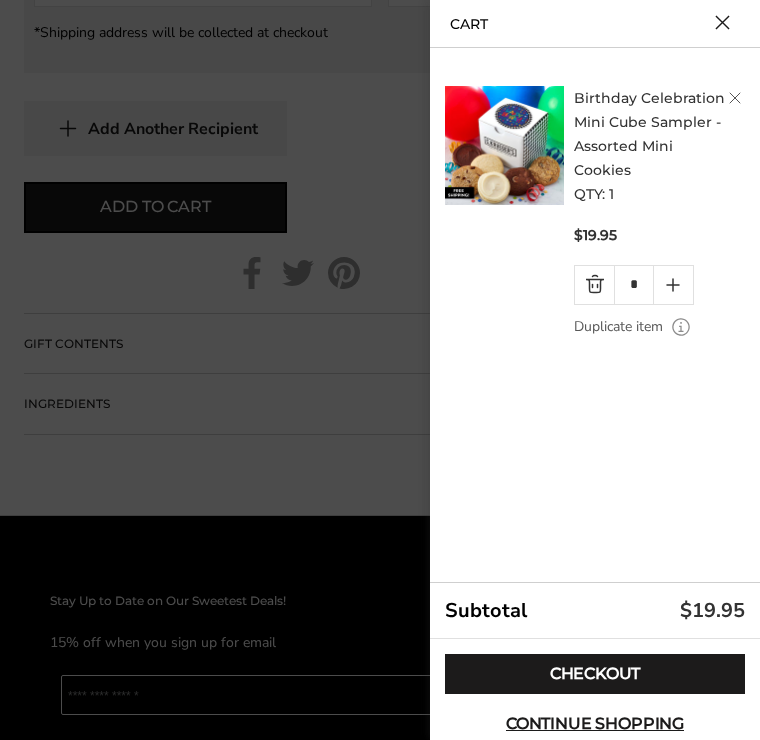 click on "Checkout" at bounding box center [595, 674] 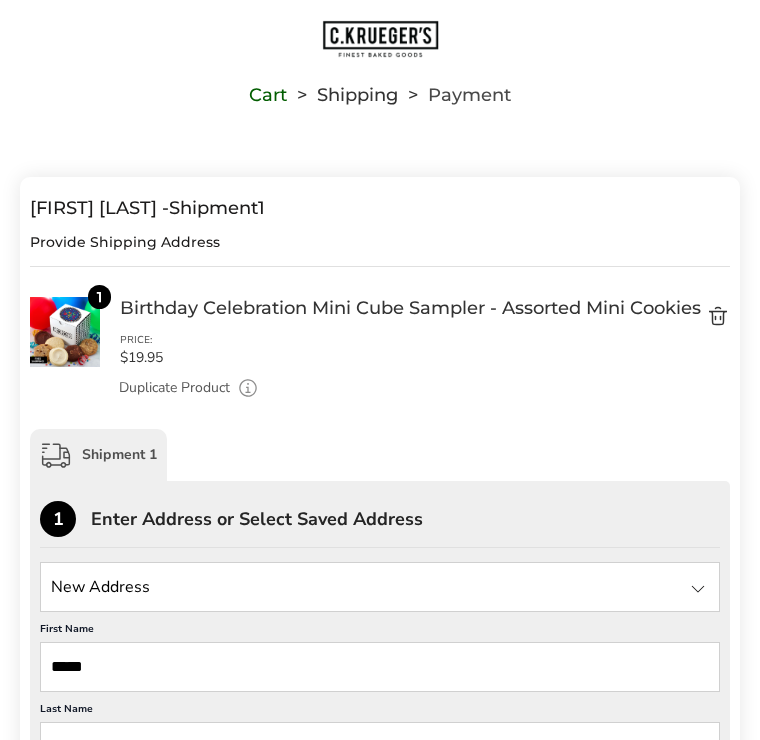 scroll, scrollTop: 0, scrollLeft: 0, axis: both 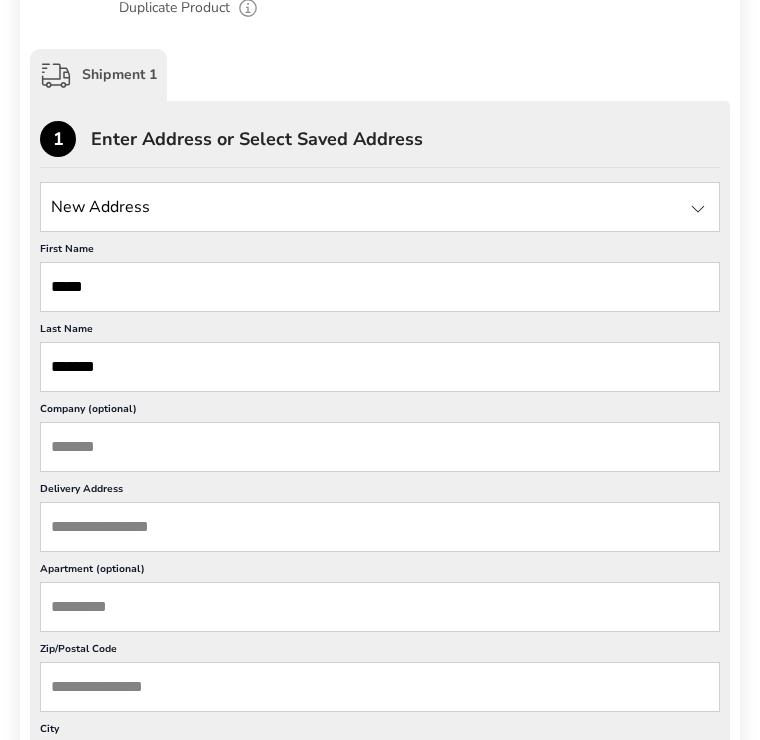 click at bounding box center (698, 210) 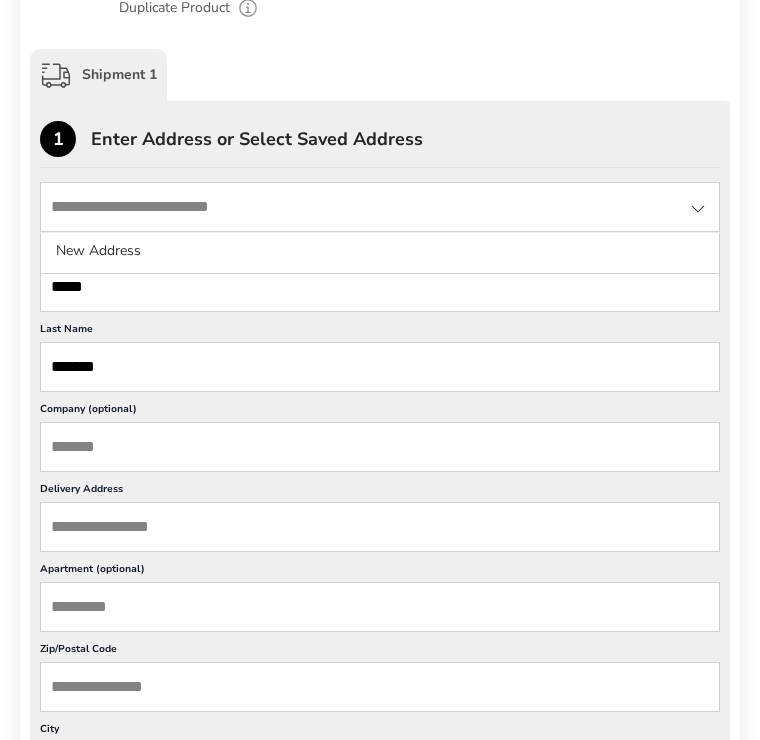 scroll, scrollTop: 380, scrollLeft: 0, axis: vertical 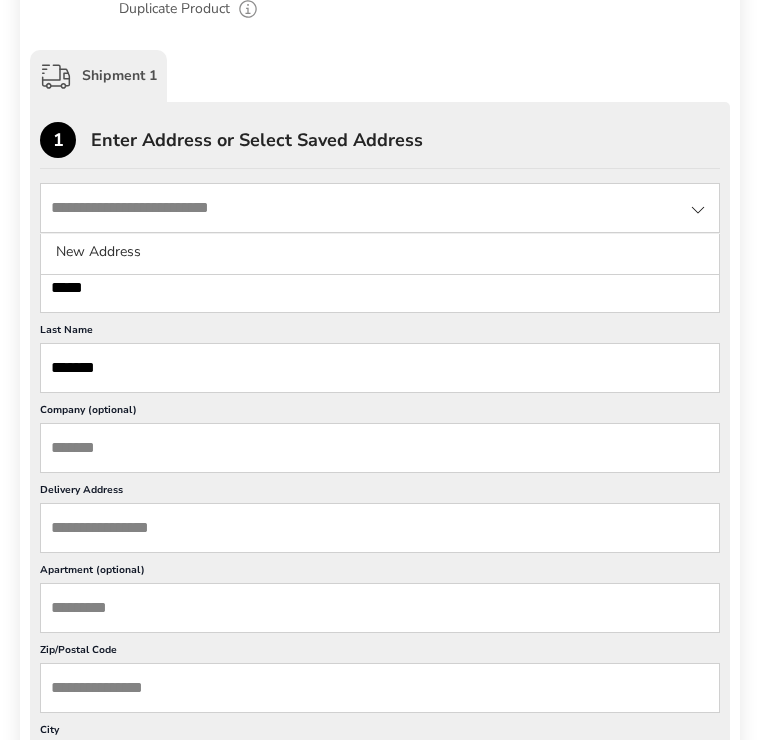 click on "New Address" 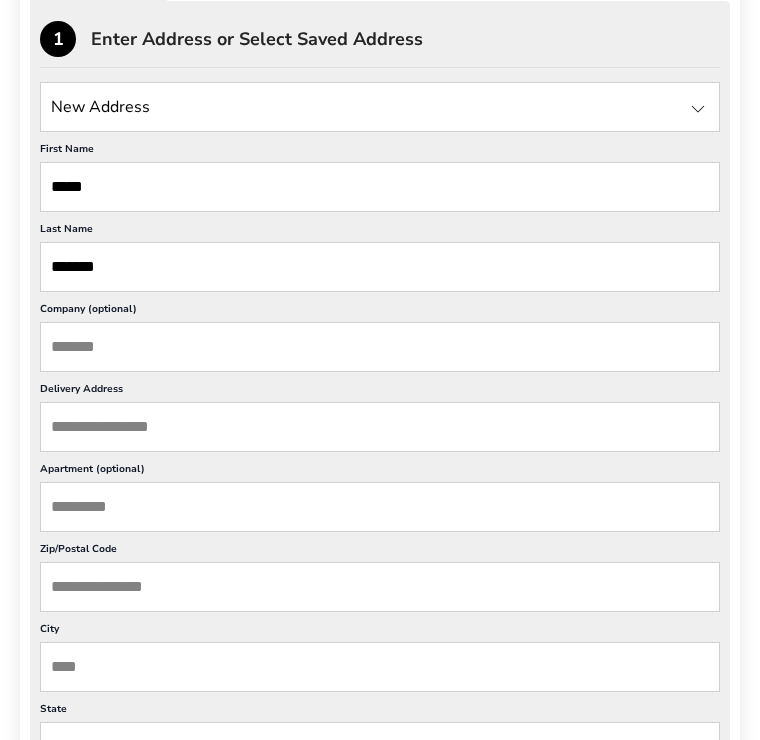 scroll, scrollTop: 484, scrollLeft: 0, axis: vertical 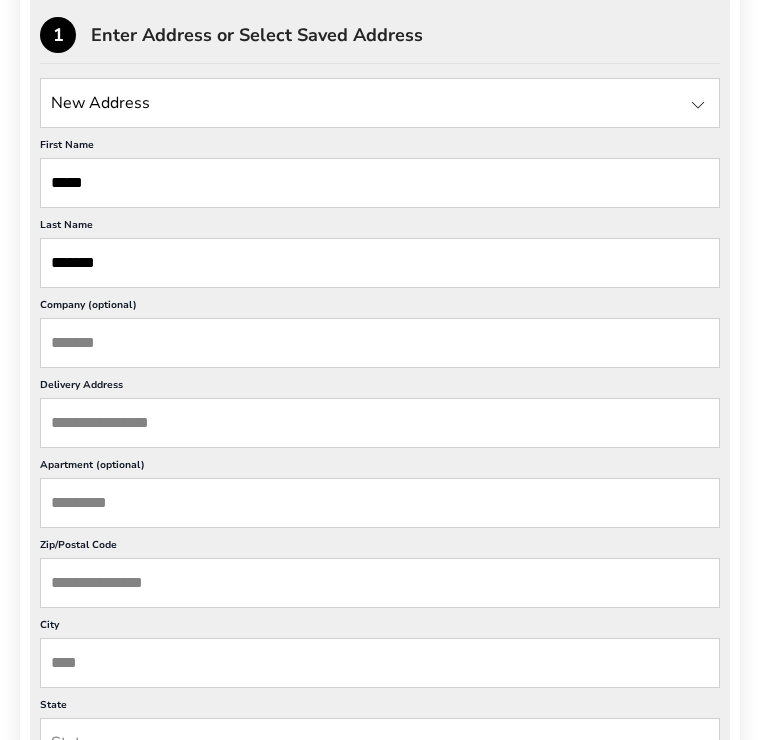 click on "Delivery Address" at bounding box center (380, 423) 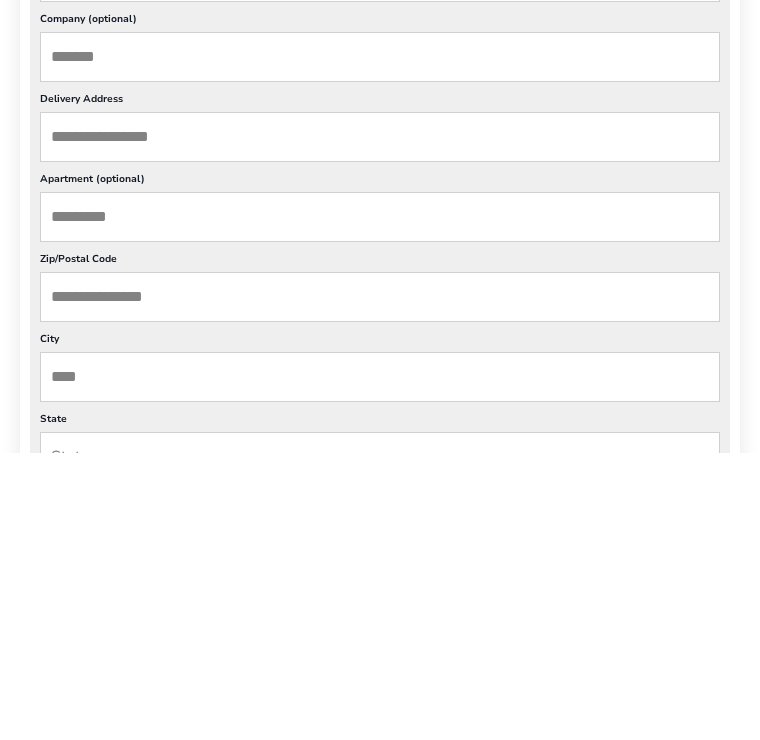 scroll, scrollTop: 770, scrollLeft: 0, axis: vertical 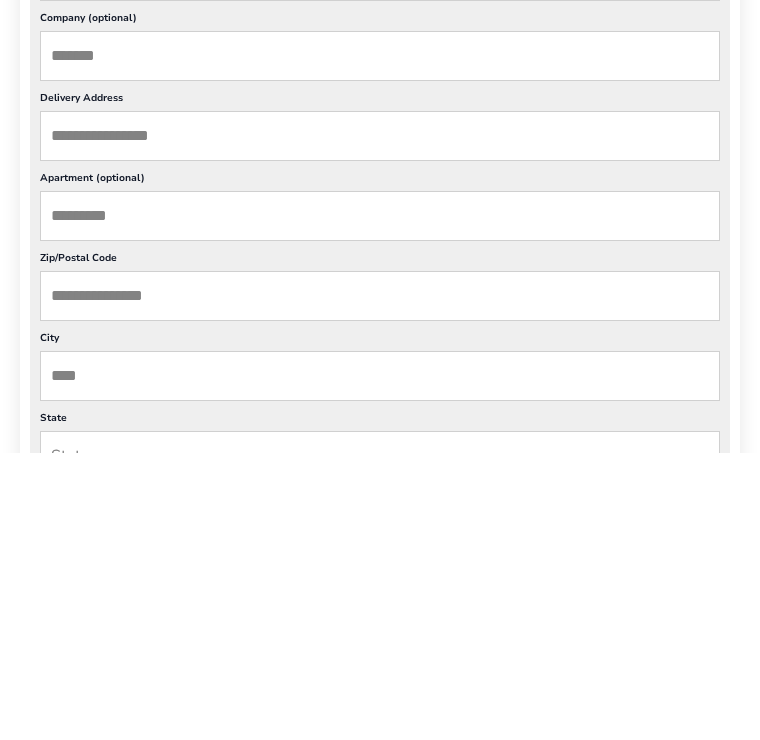 click on "Delivery Address" at bounding box center [380, 424] 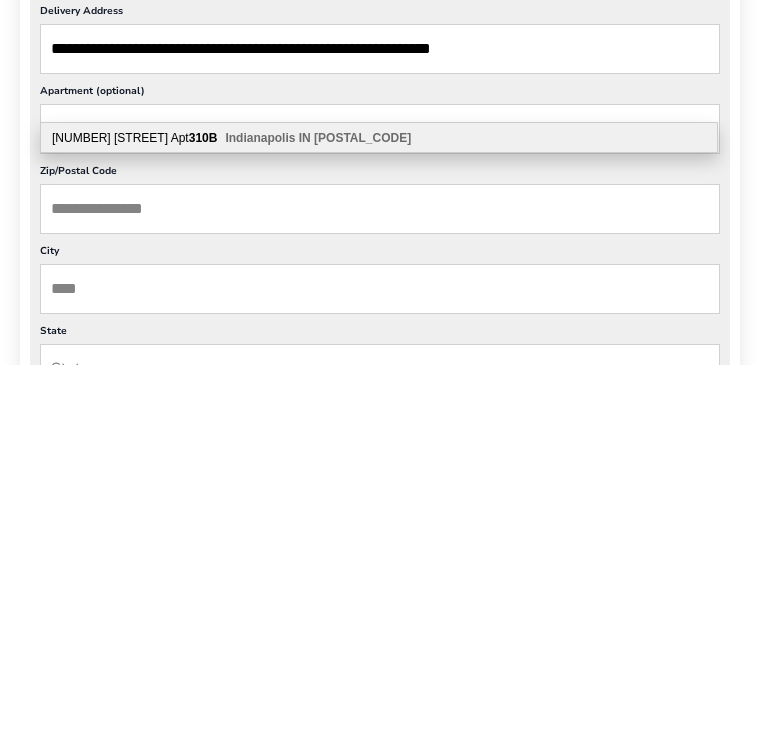 type on "**********" 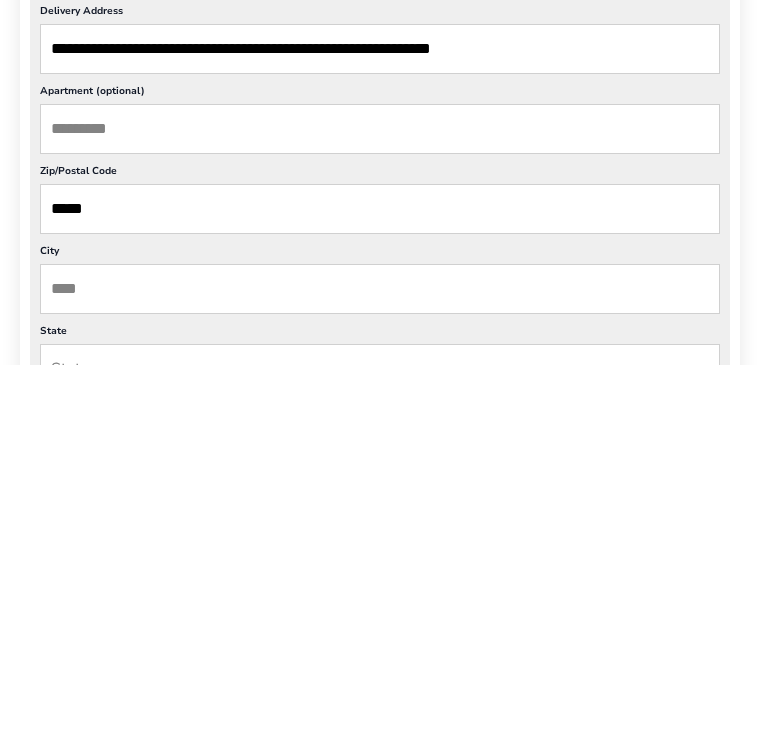 type on "*****" 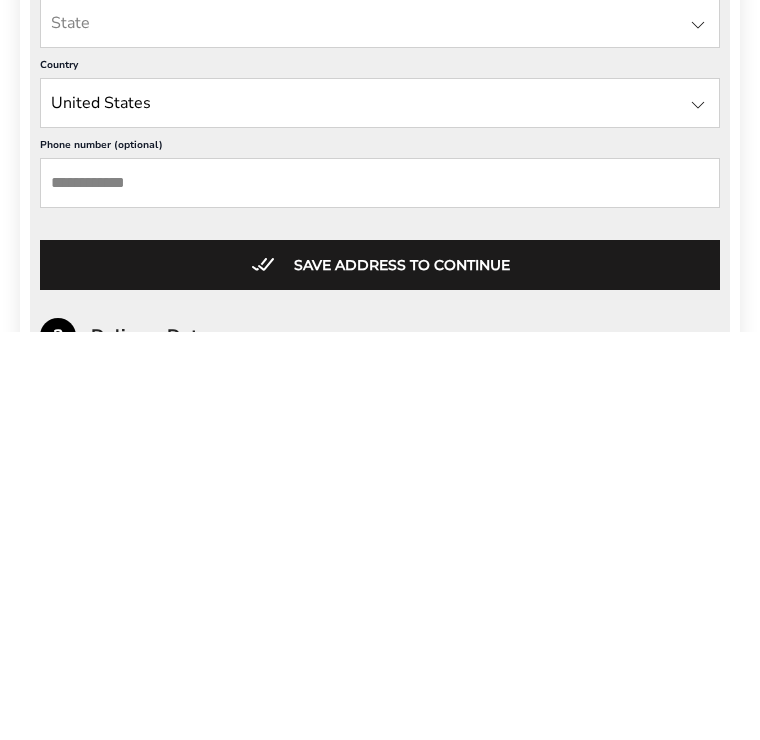 scroll, scrollTop: 800, scrollLeft: 0, axis: vertical 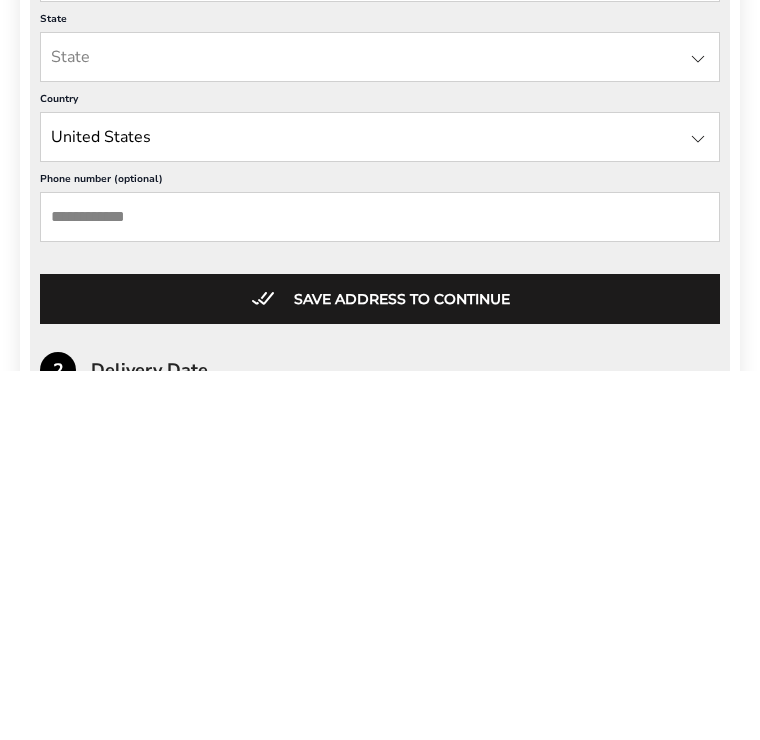 type on "**********" 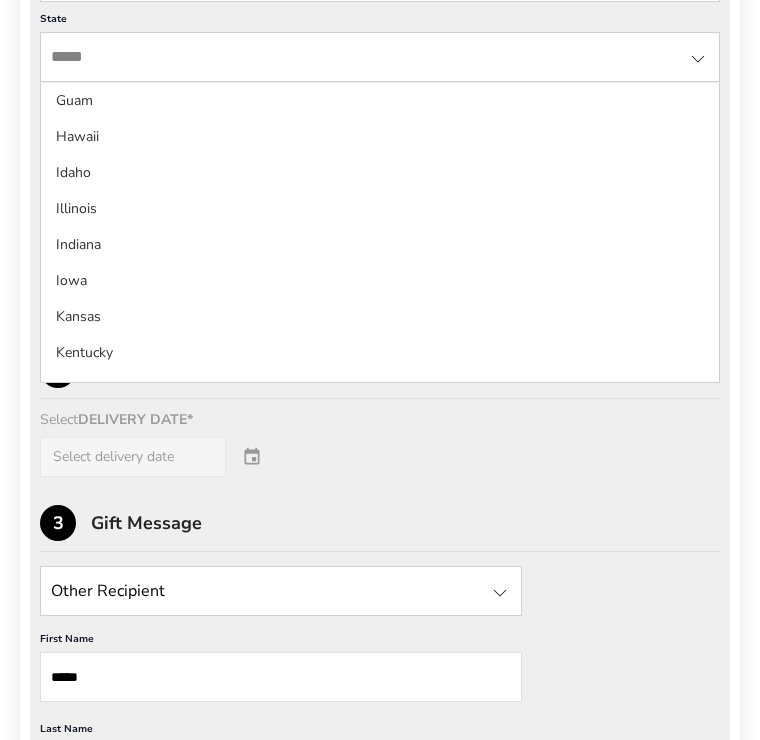 scroll, scrollTop: 434, scrollLeft: 0, axis: vertical 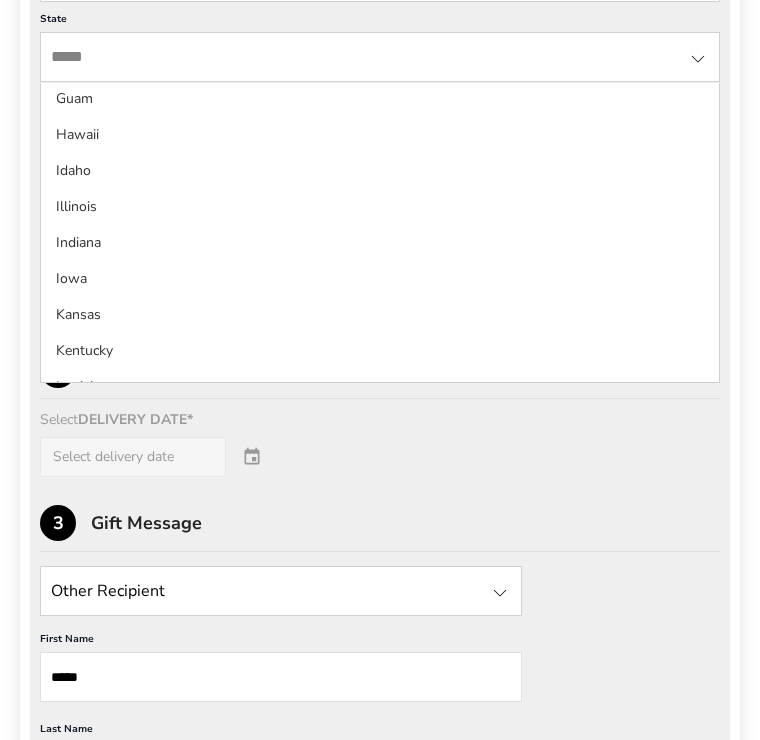 click on "Indiana" 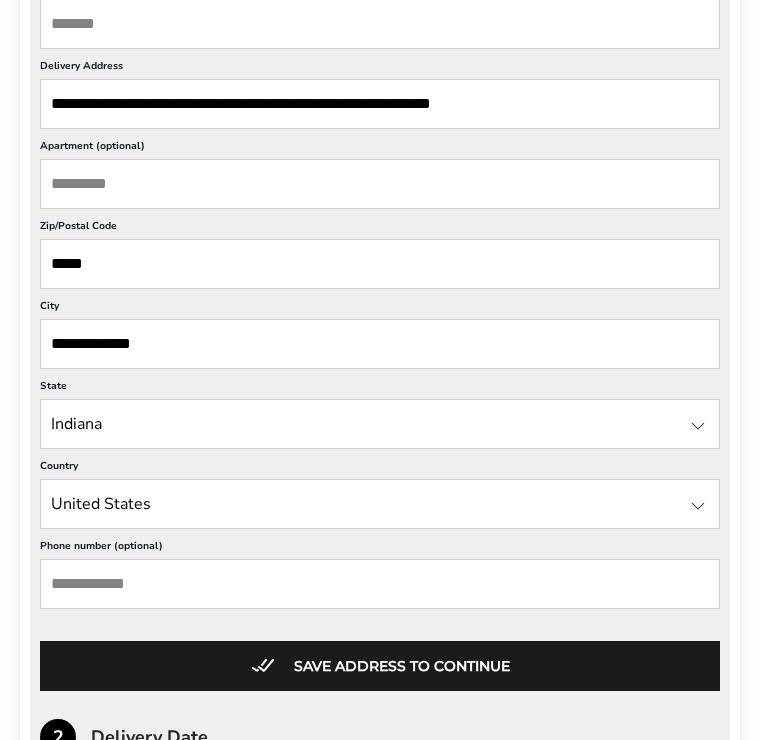 scroll, scrollTop: 802, scrollLeft: 0, axis: vertical 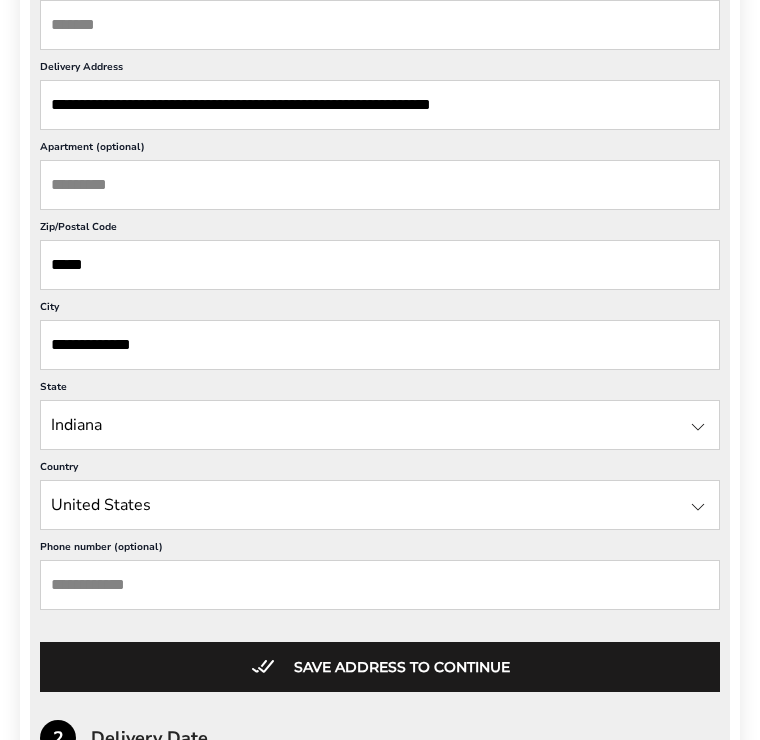 click on "Apartment (optional)" at bounding box center (380, 185) 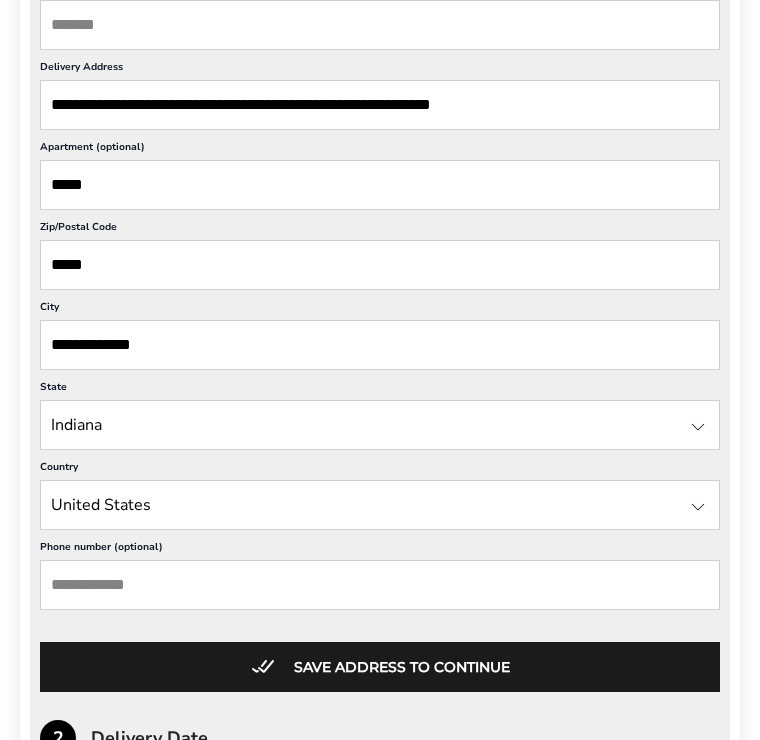 type on "*****" 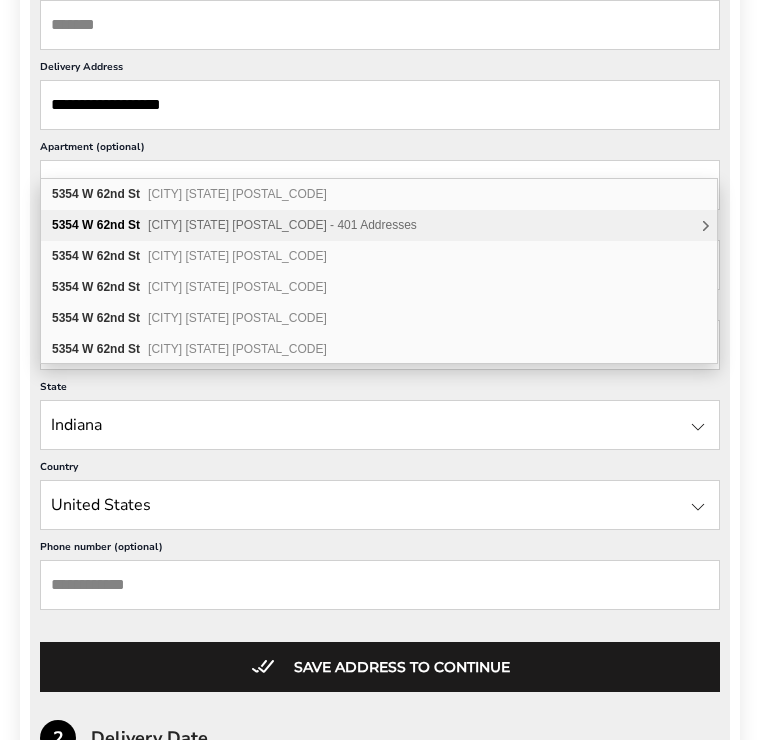 click on "[NUMBER] [STREET] [CITY] [STATE] [POSTAL_CODE] - 401 Addresses" at bounding box center (379, 225) 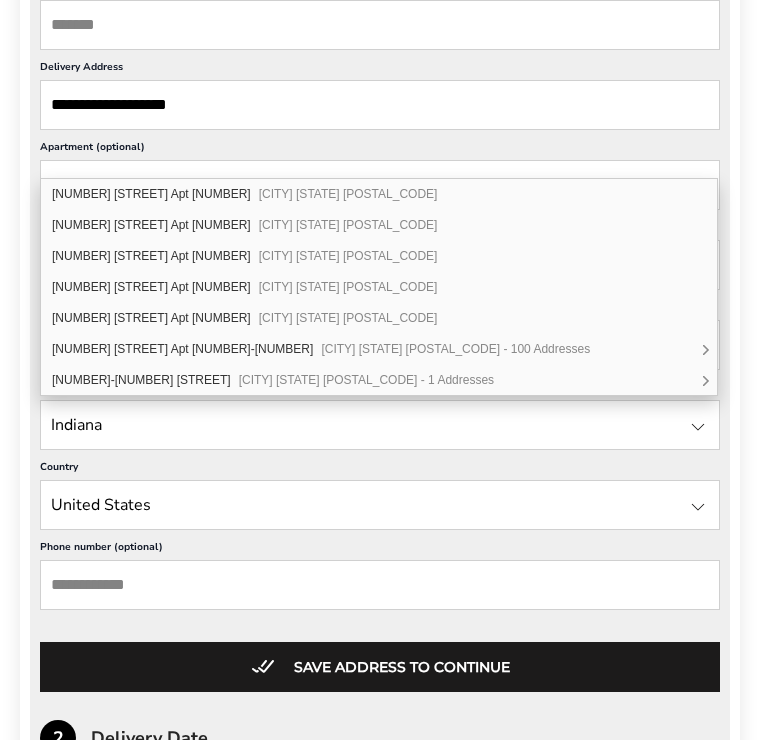 scroll, scrollTop: 2945, scrollLeft: 0, axis: vertical 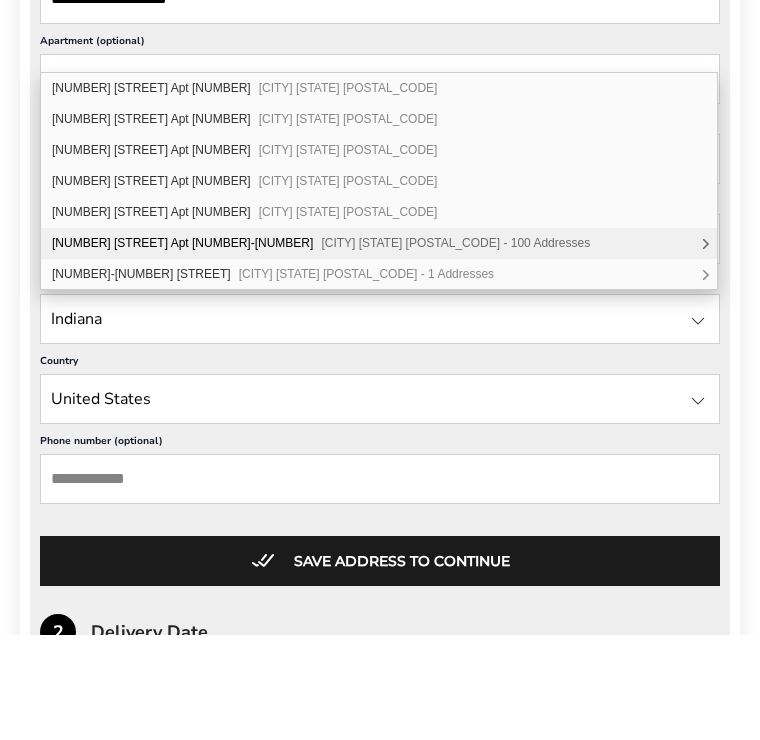 click on "[CITY] [STATE] [POSTAL_CODE] - 100 Addresses" at bounding box center (455, 349) 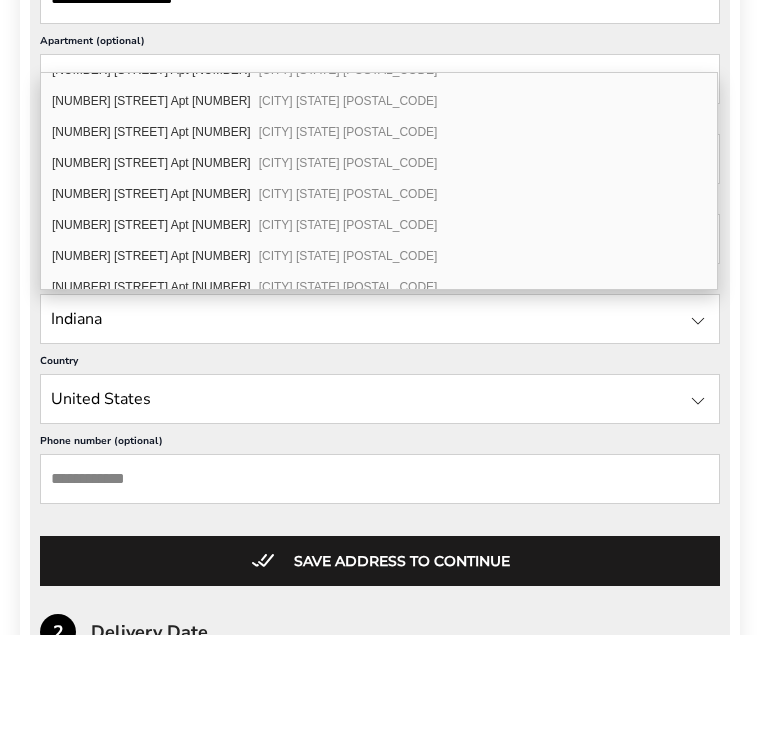 scroll, scrollTop: 1166, scrollLeft: 0, axis: vertical 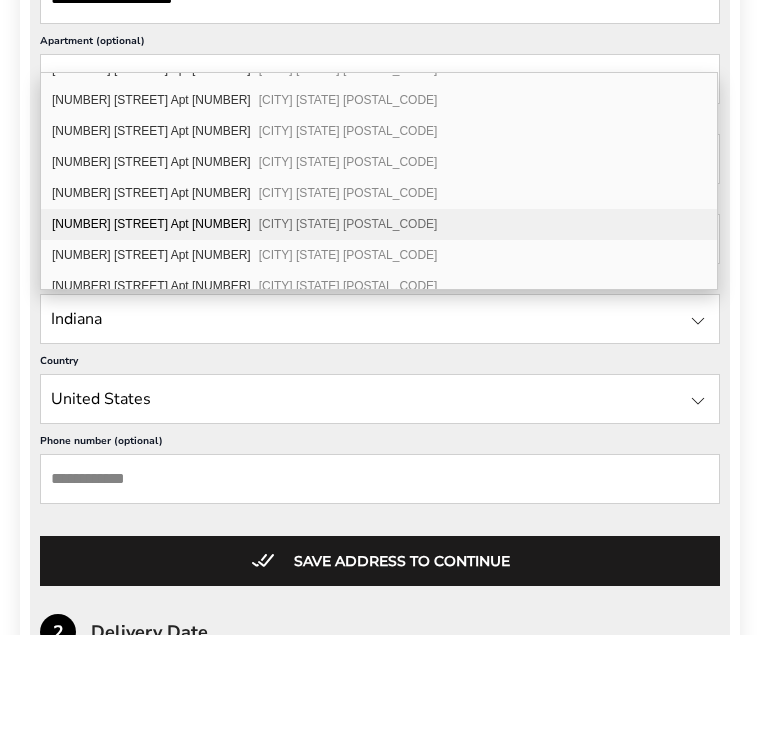 click on "[NUMBER] [STREET] Apt [NUMBER] [CITY] [STATE] [POSTAL_CODE]" at bounding box center [379, 330] 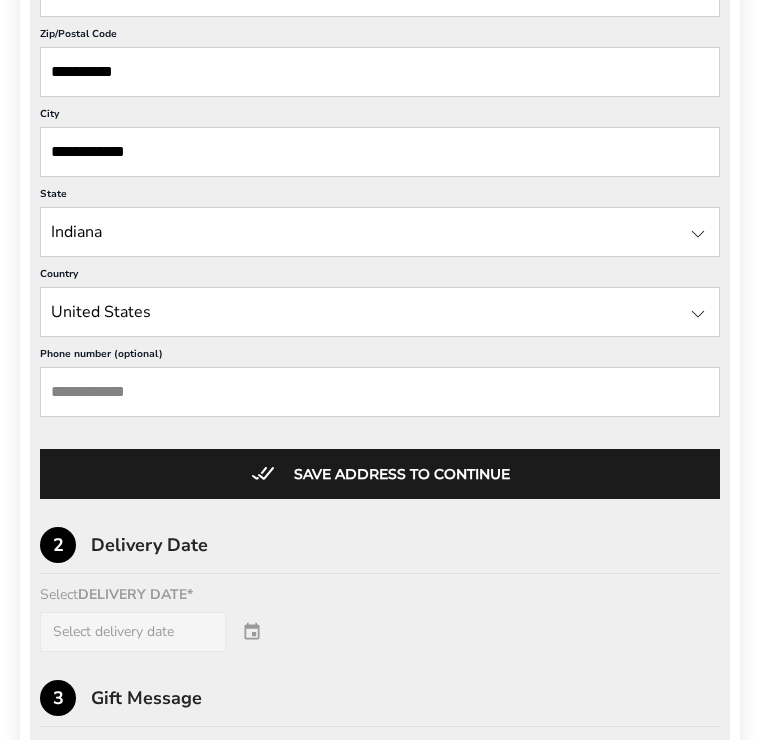 scroll, scrollTop: 1001, scrollLeft: 0, axis: vertical 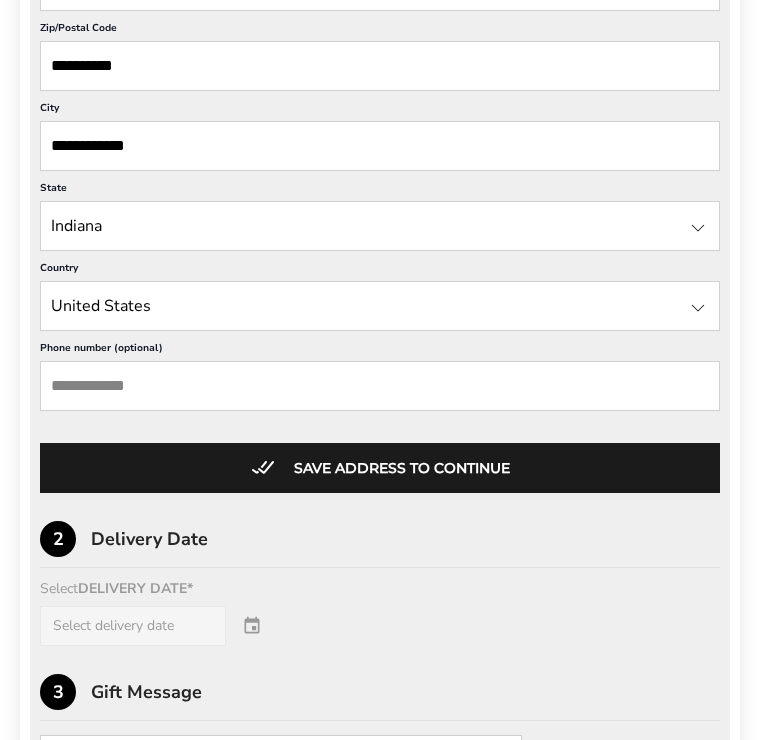 click on "Save address to continue" at bounding box center (380, 468) 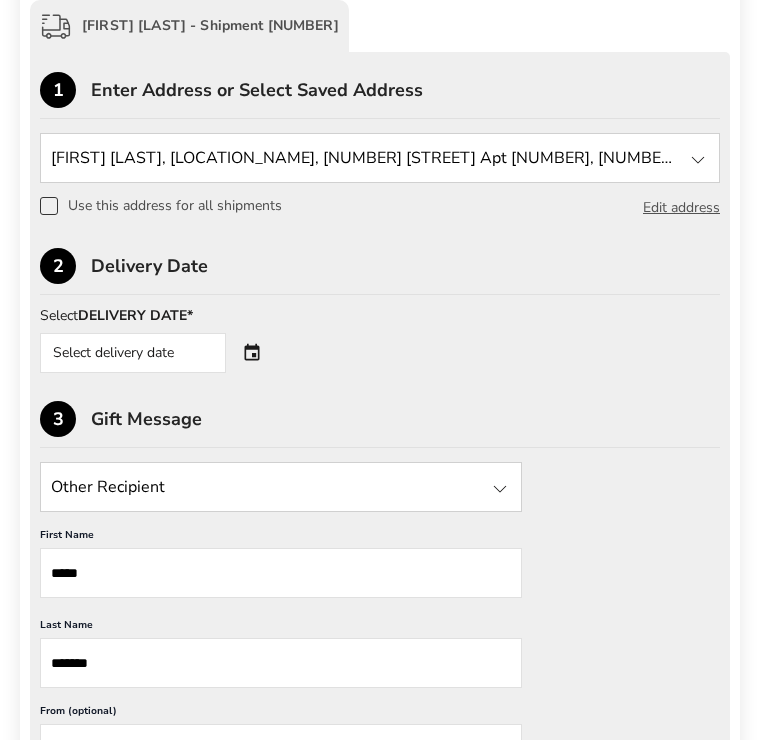 scroll, scrollTop: 428, scrollLeft: 0, axis: vertical 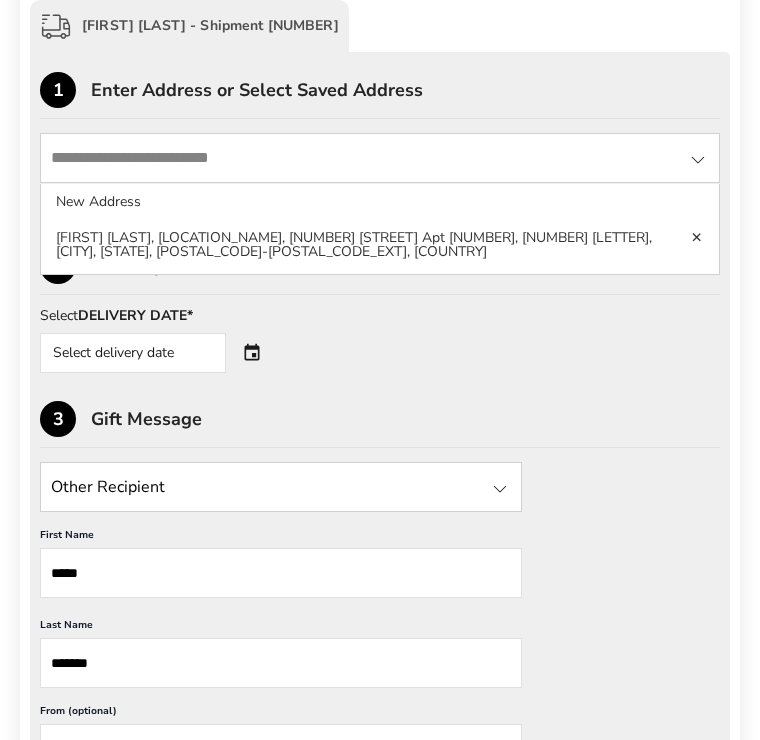 click on "[FIRST] [LAST], [LOCATION_NAME], [NUMBER] [STREET] Apt [NUMBER], [NUMBER] [LETTER], [CITY], [STATE], [POSTAL_CODE]-[POSTAL_CODE_EXT], [COUNTRY]" 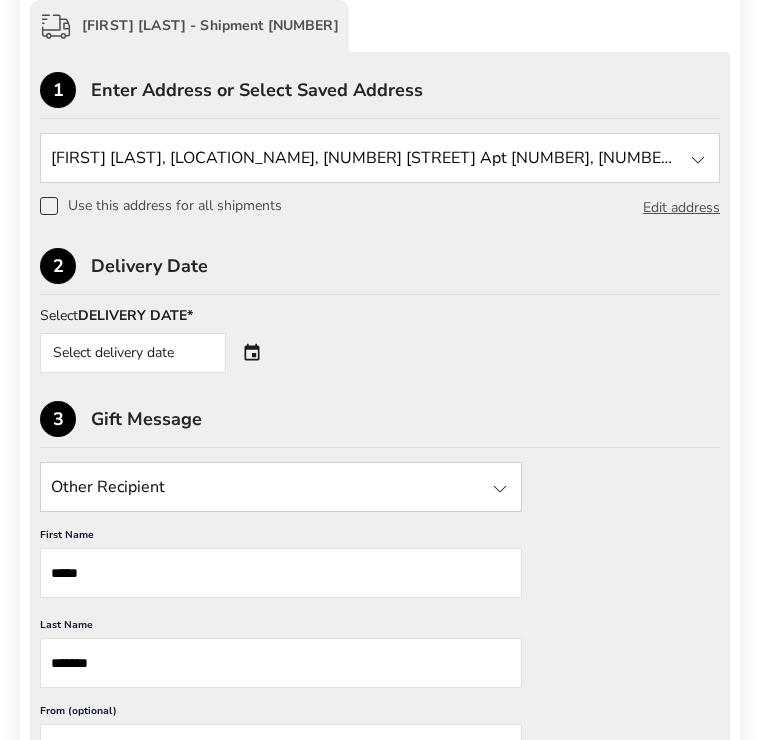 click at bounding box center [380, 158] 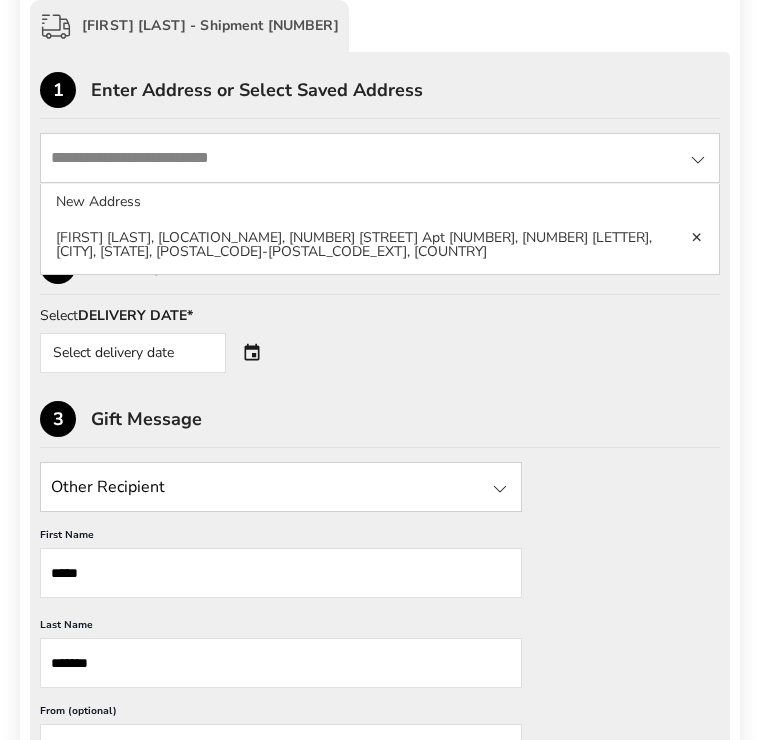 scroll, scrollTop: 428, scrollLeft: 0, axis: vertical 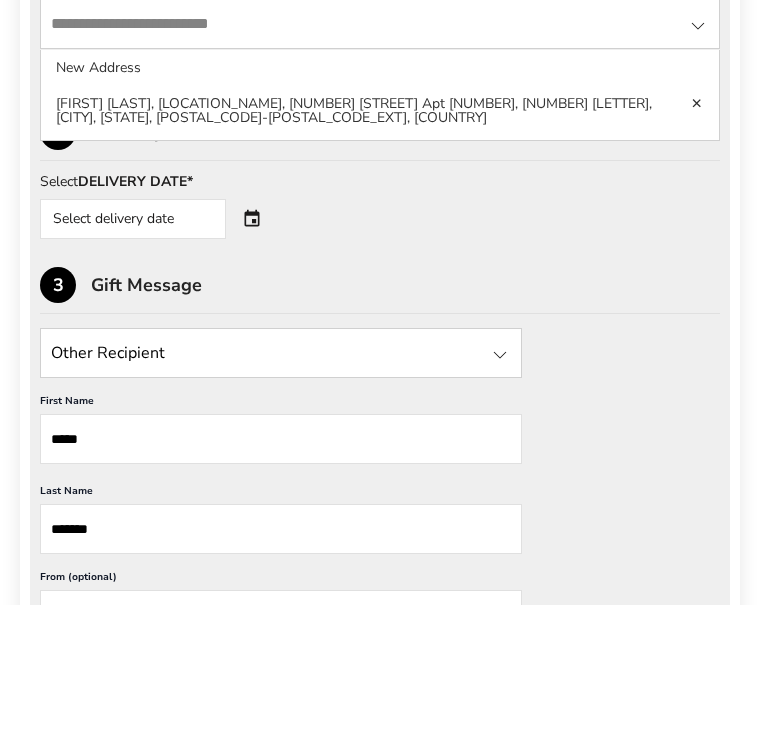 click on "[FIRST] [LAST], [LOCATION_NAME], [NUMBER] [STREET] Apt [NUMBER], [NUMBER] [LETTER], [CITY], [STATE], [POSTAL_CODE]-[POSTAL_CODE_EXT], [COUNTRY]" 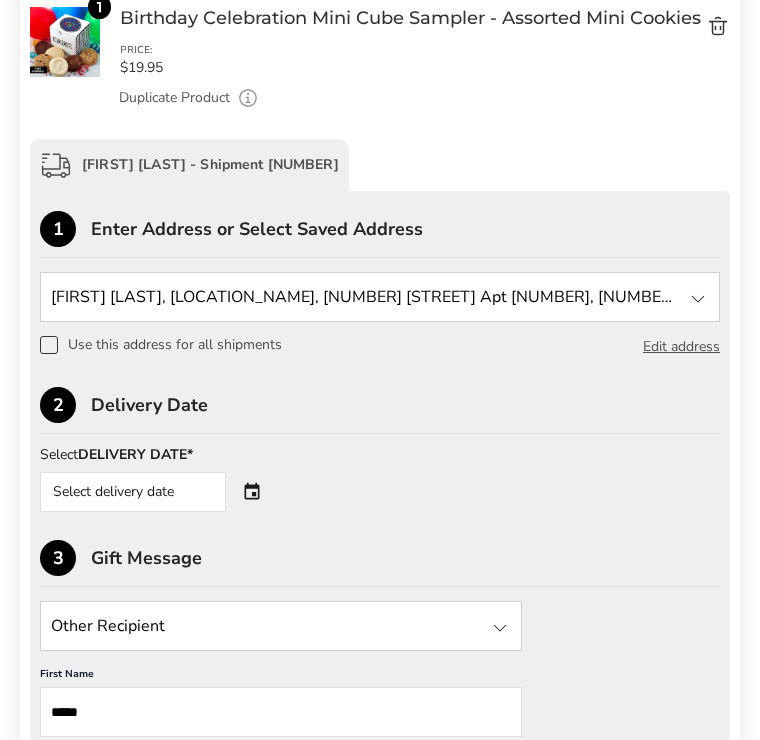 scroll, scrollTop: 284, scrollLeft: 0, axis: vertical 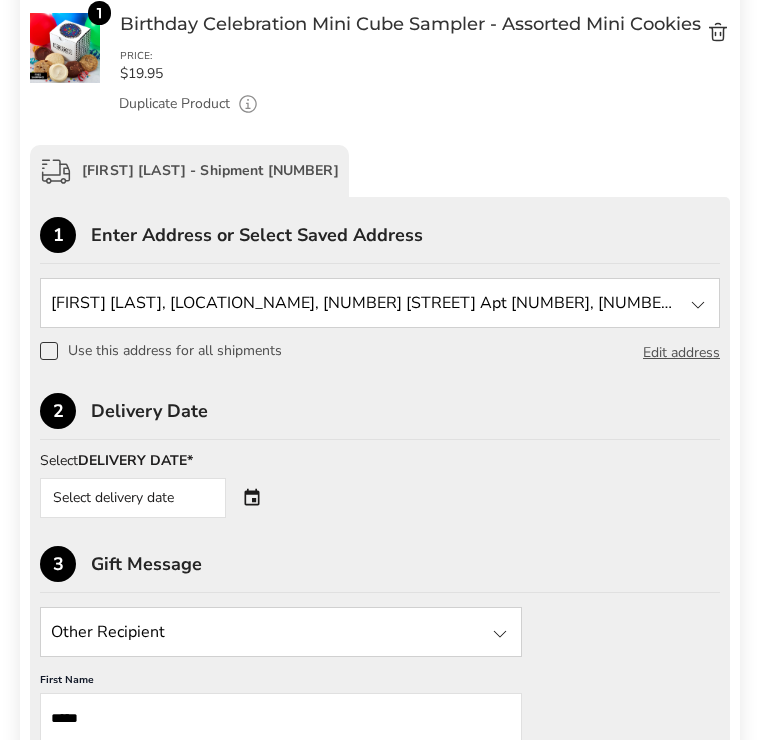 click at bounding box center (698, 305) 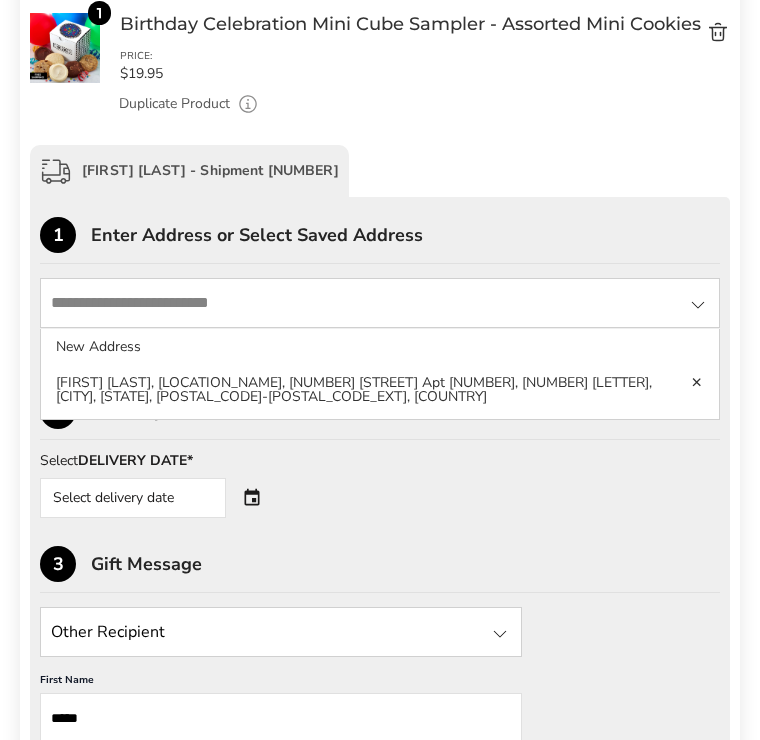click on "[FIRST] [LAST], [LOCATION_NAME], [NUMBER] [STREET] Apt [NUMBER], [NUMBER] [LETTER], [CITY], [STATE], [POSTAL_CODE]-[POSTAL_CODE_EXT], [COUNTRY]" 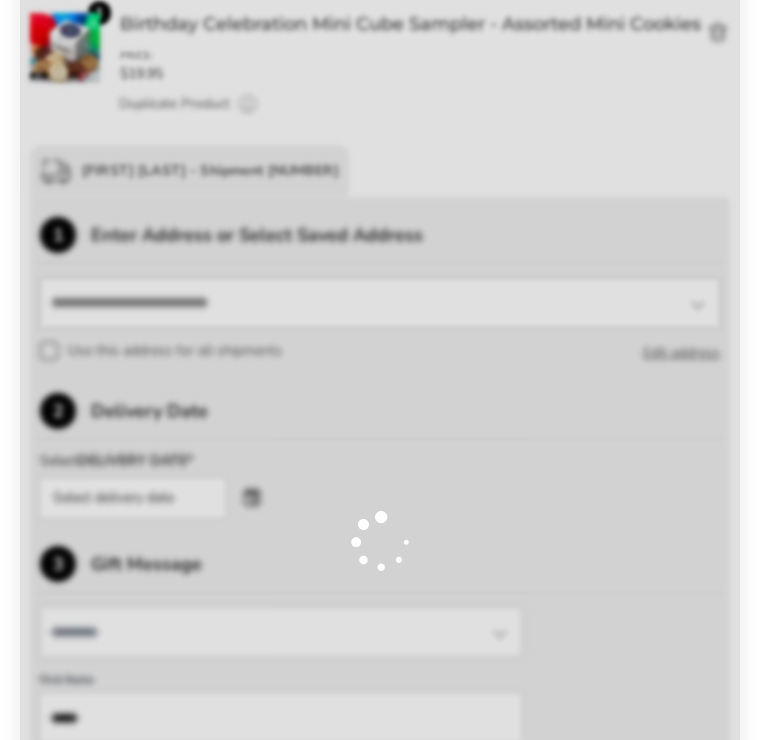 click at bounding box center (380, 541) 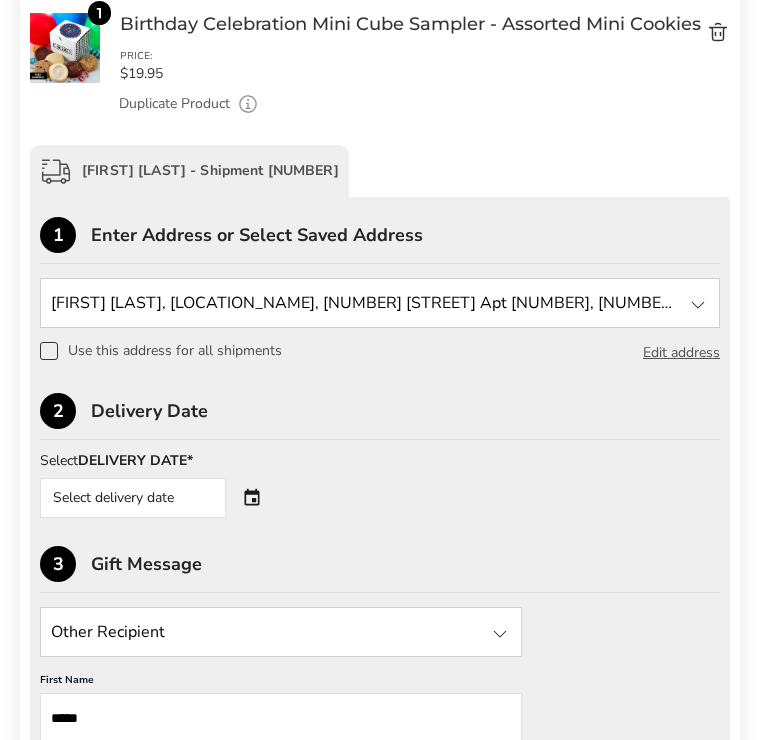 click on "Select delivery date" at bounding box center (161, 498) 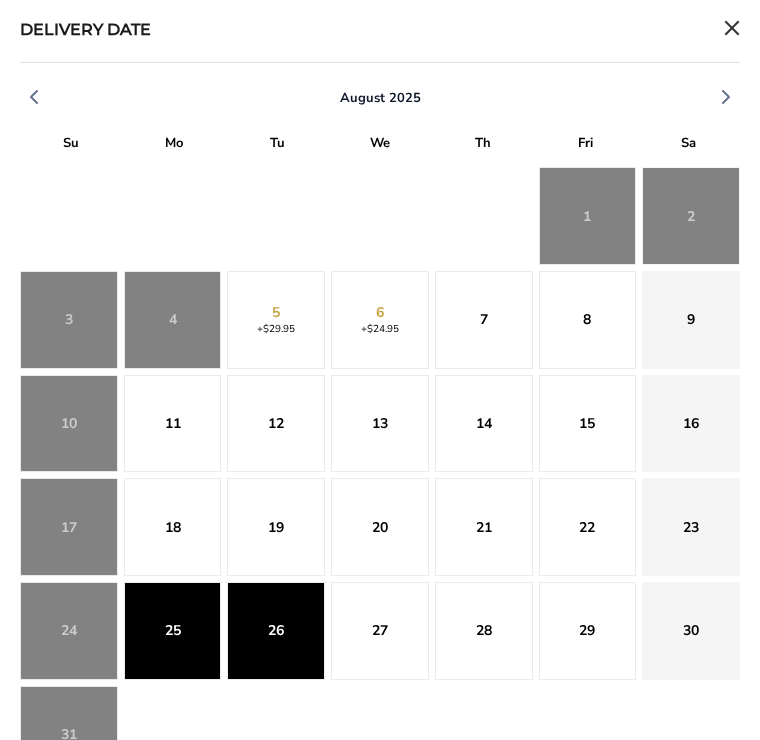 click on "26" 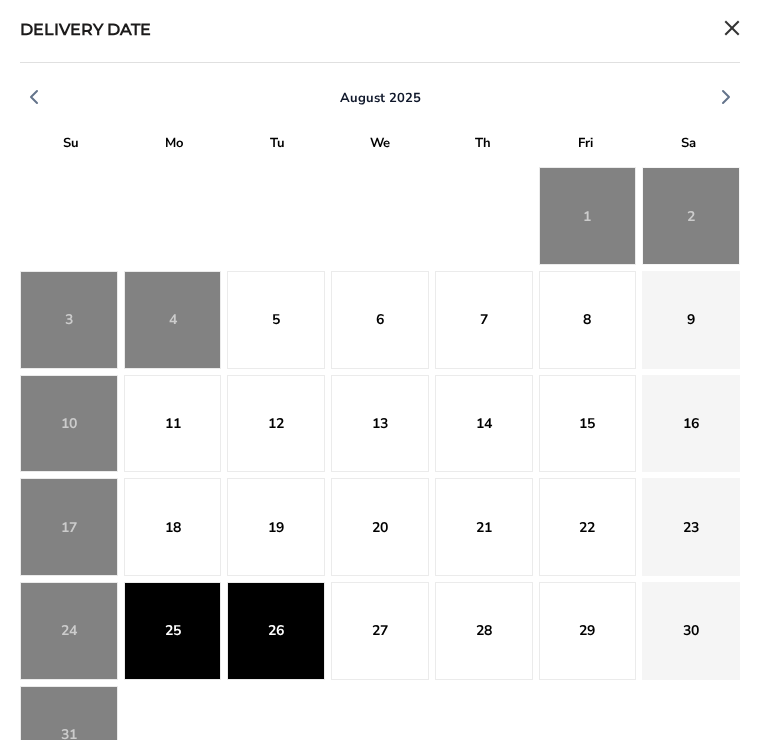 click on "27" 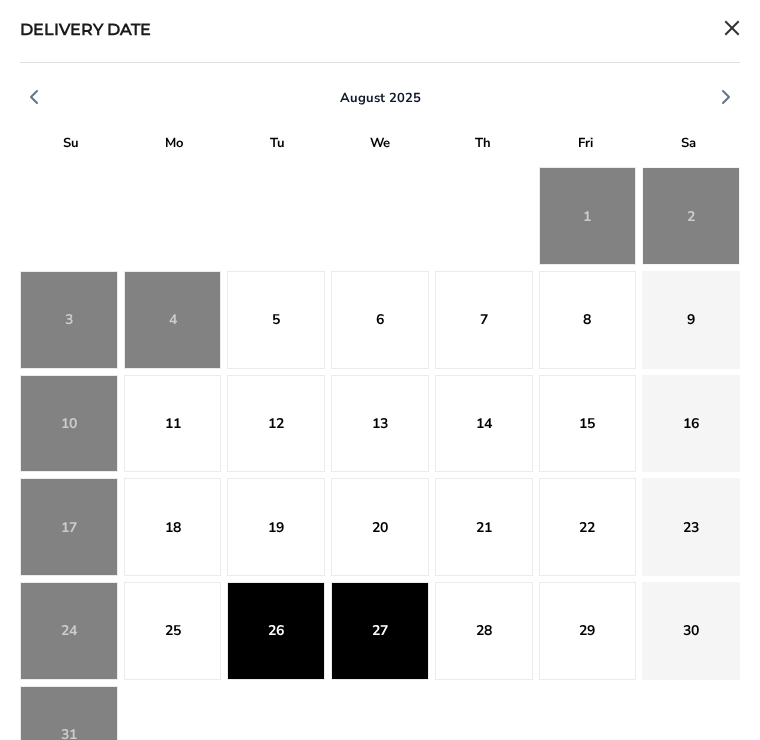 scroll, scrollTop: 0, scrollLeft: 0, axis: both 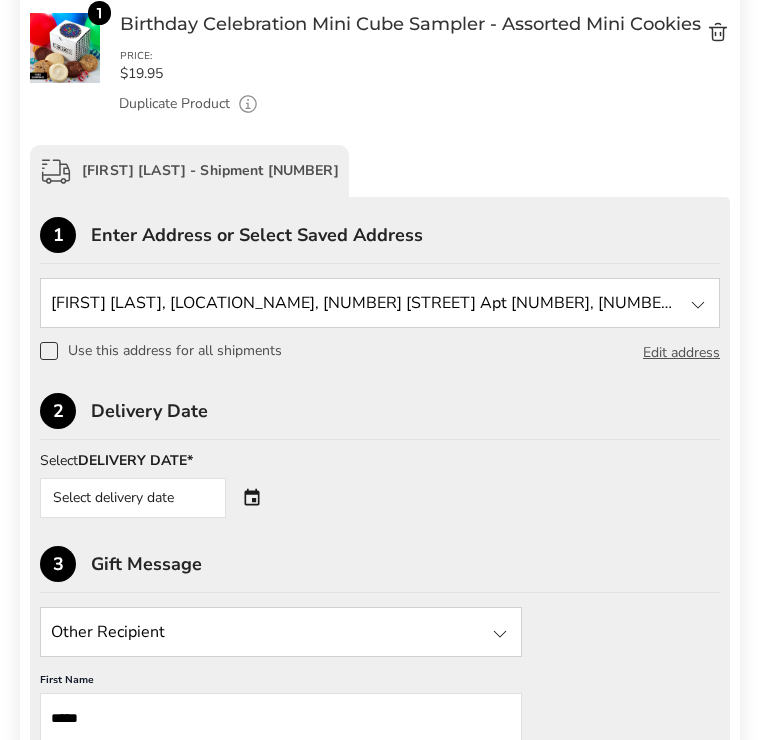 click on "Select delivery date" at bounding box center (133, 498) 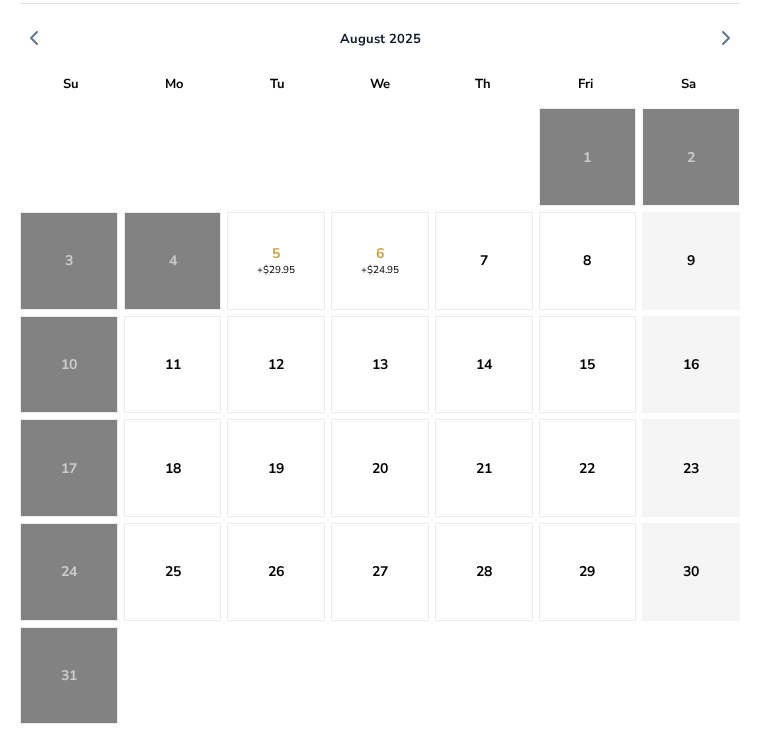 scroll, scrollTop: 61, scrollLeft: 0, axis: vertical 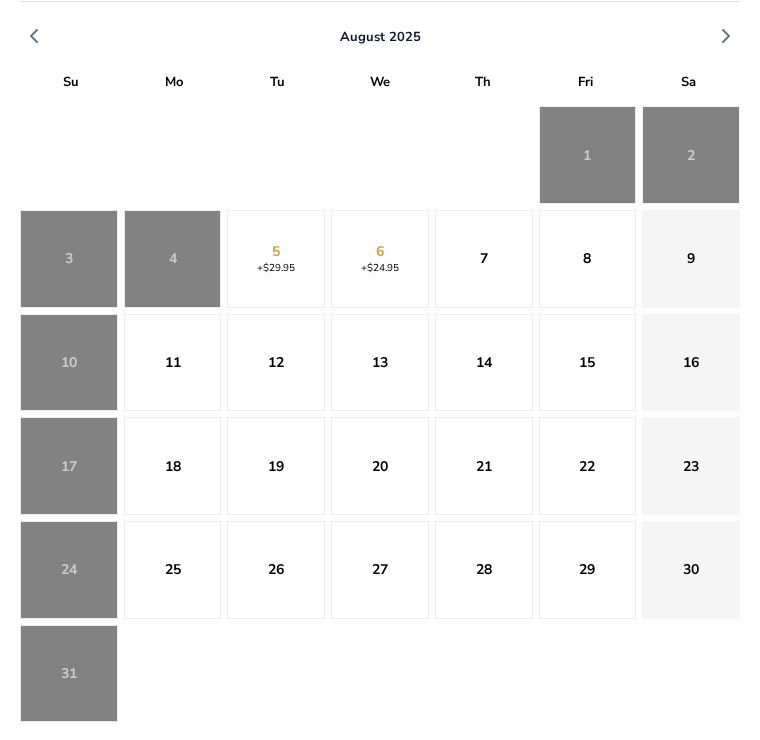 click on "26" 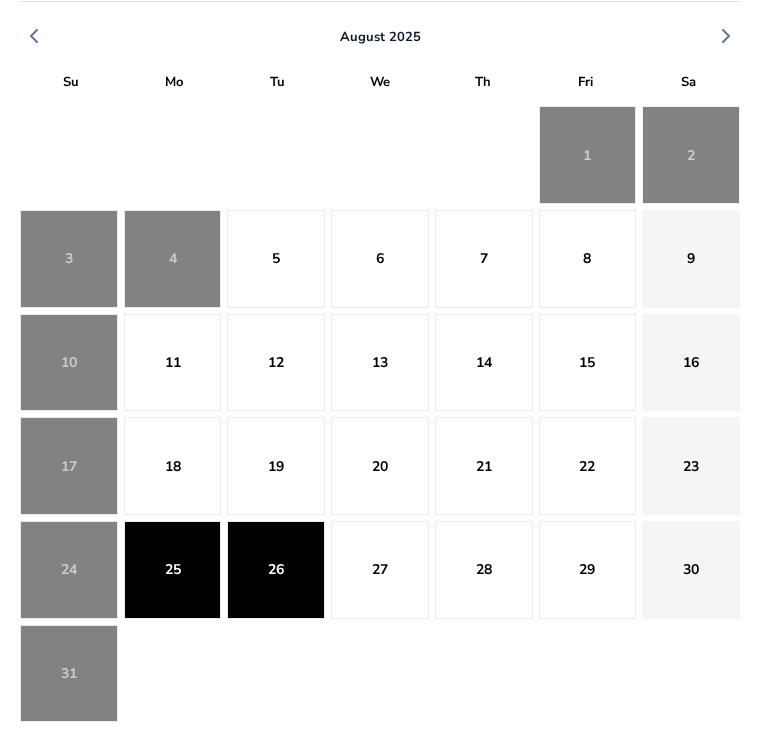 click on "27" 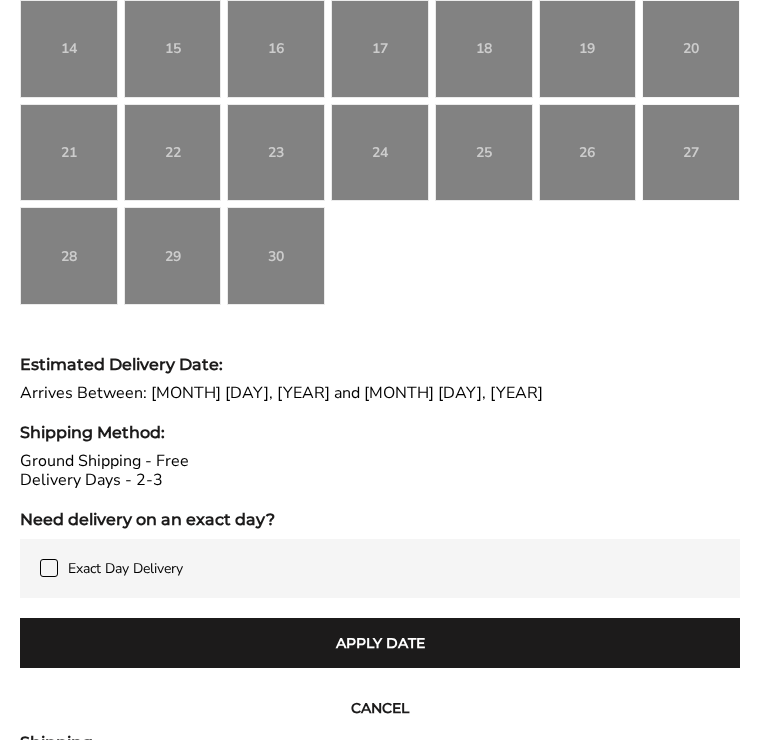 scroll, scrollTop: 1117, scrollLeft: 0, axis: vertical 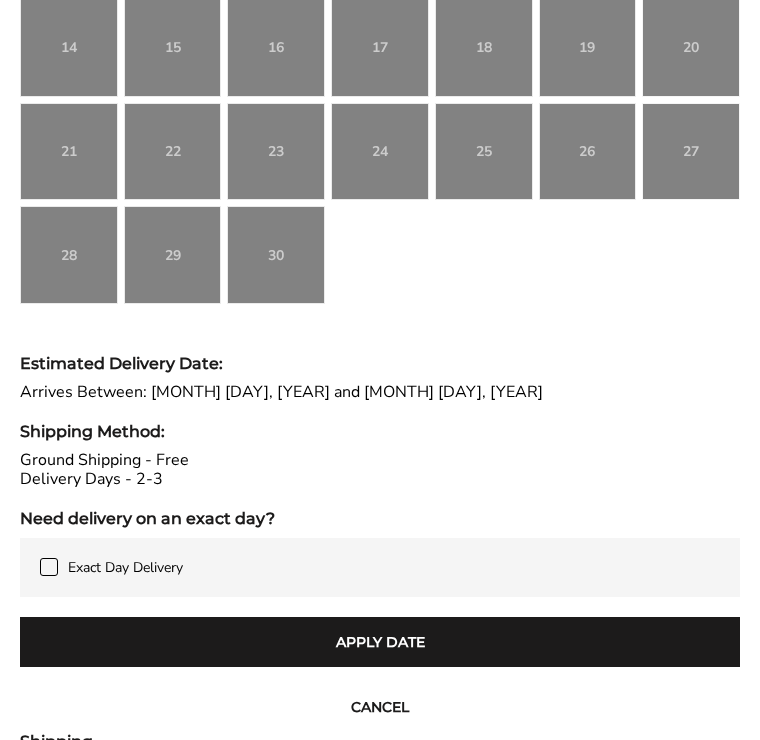 click on "Apply Date" at bounding box center [380, 642] 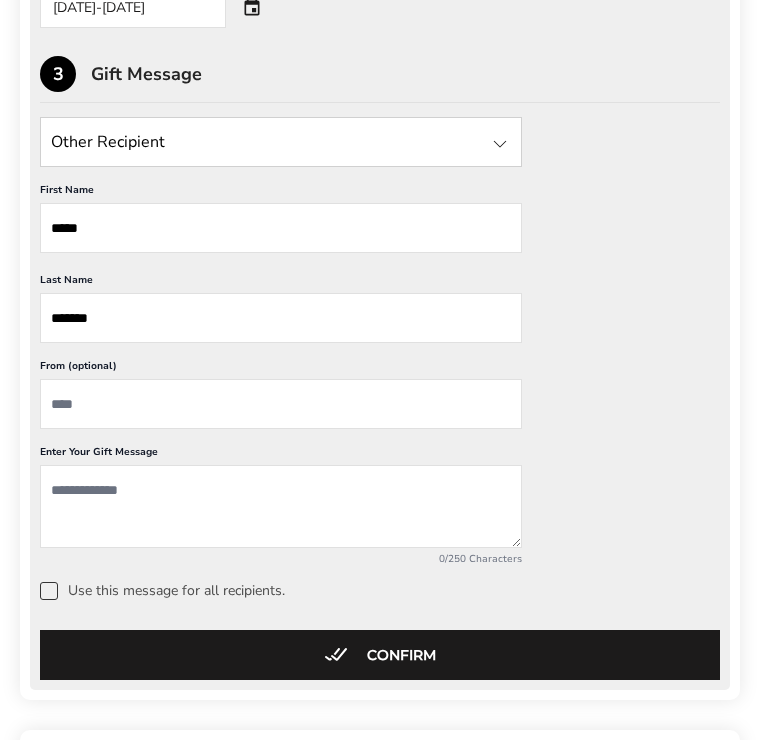 click at bounding box center [281, 404] 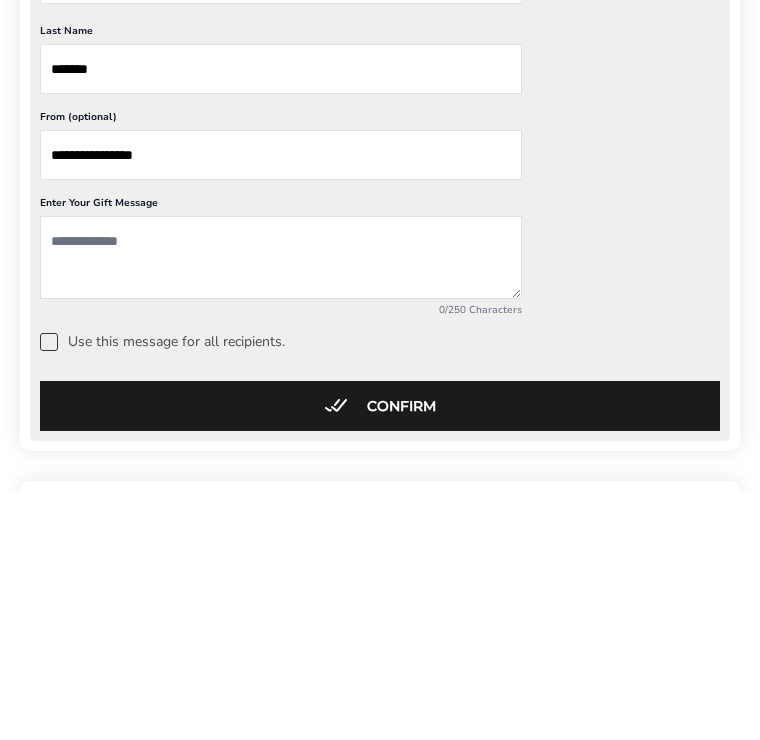 type on "**********" 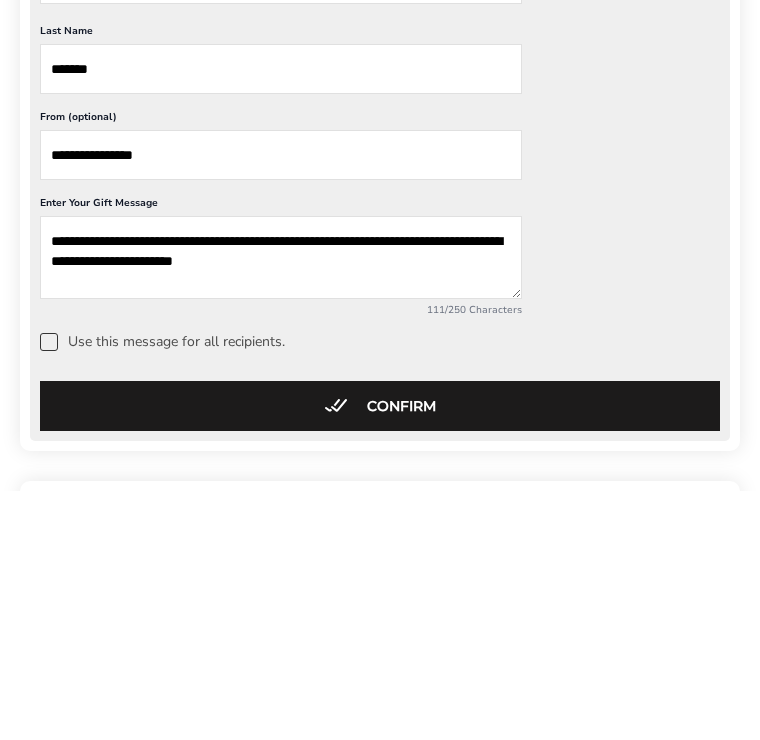type on "**********" 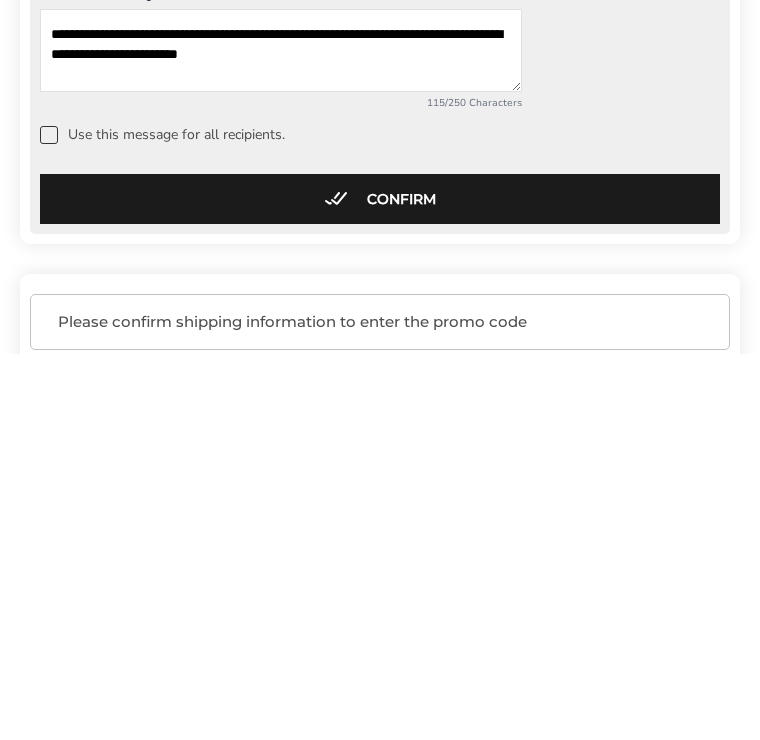 click on "Confirm" at bounding box center (380, 585) 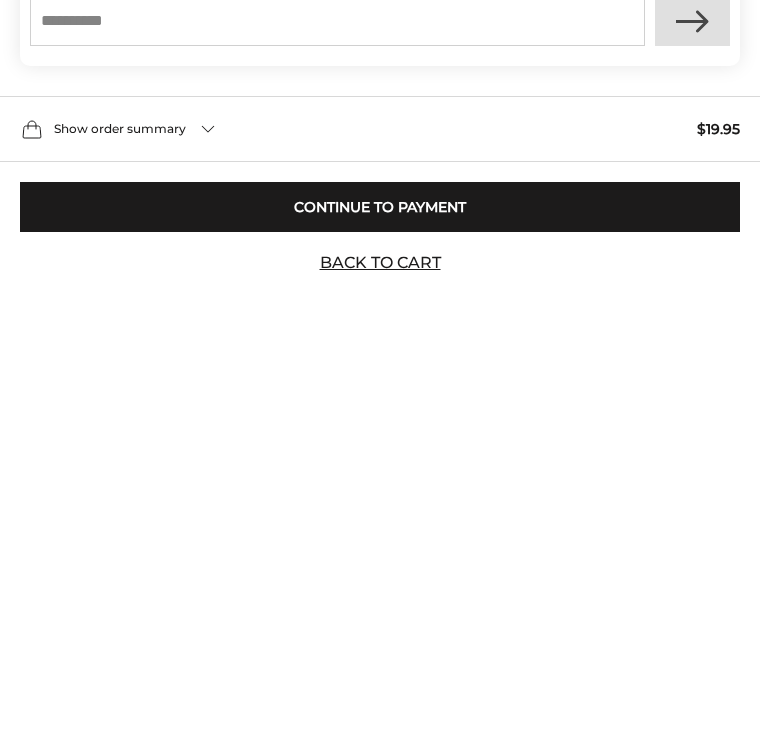 scroll, scrollTop: 336, scrollLeft: 0, axis: vertical 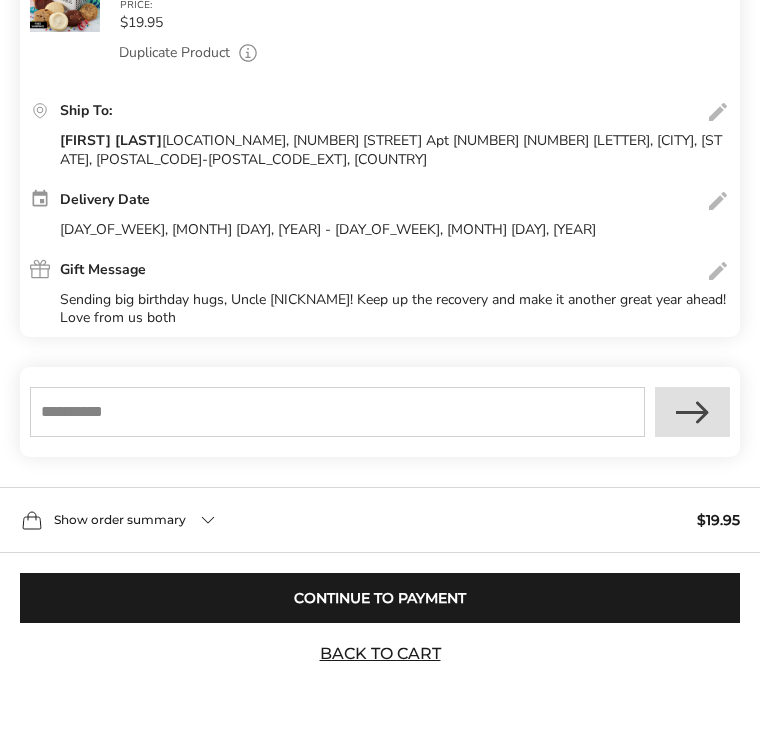 click at bounding box center [718, 271] 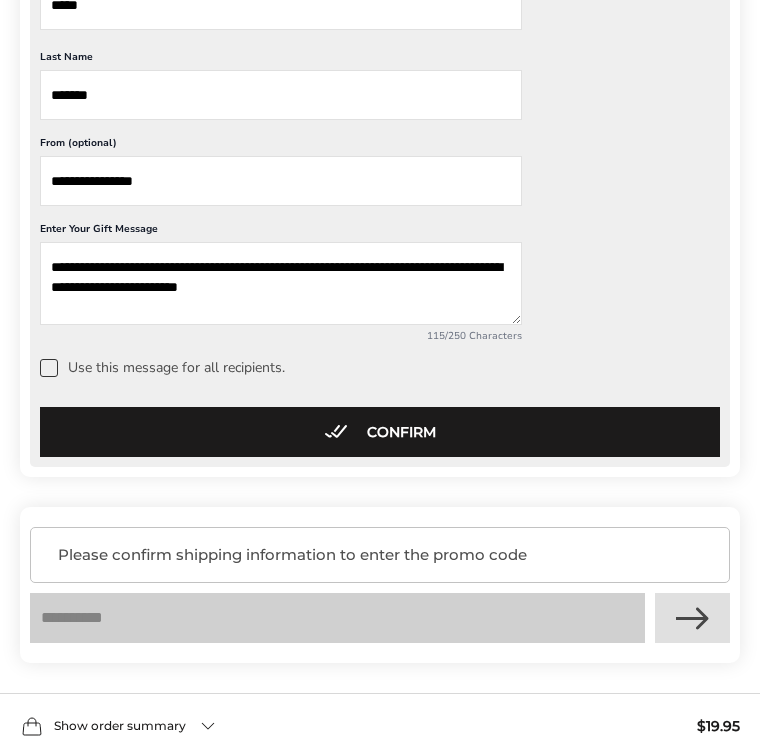click on "Confirm" at bounding box center [380, 432] 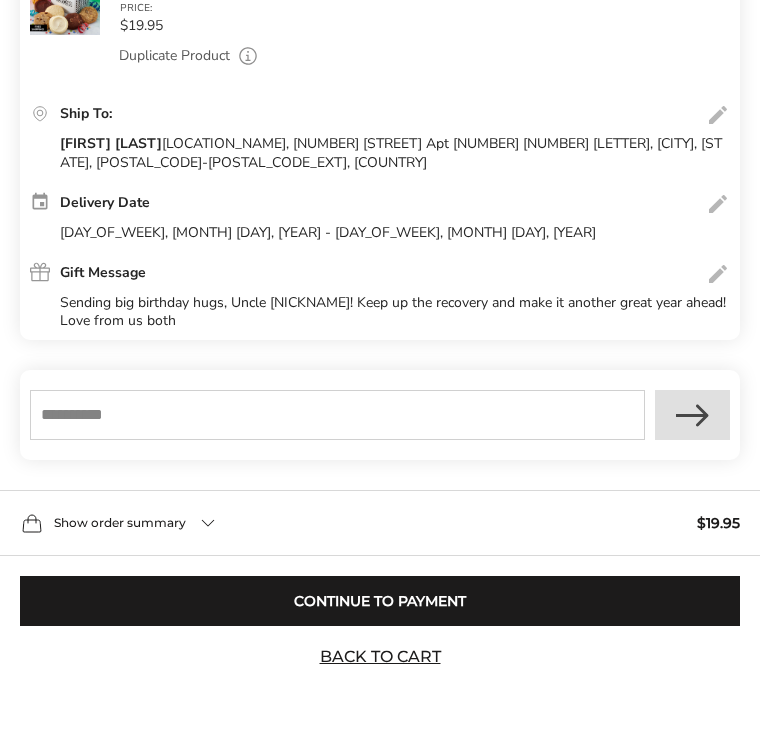 scroll, scrollTop: 336, scrollLeft: 0, axis: vertical 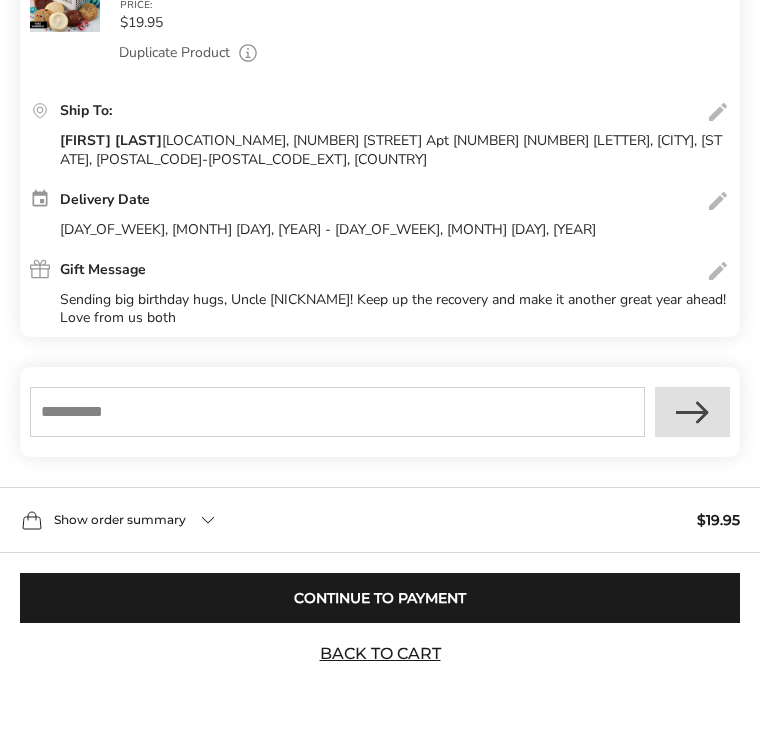 click on "Continue to Payment" at bounding box center (380, 598) 